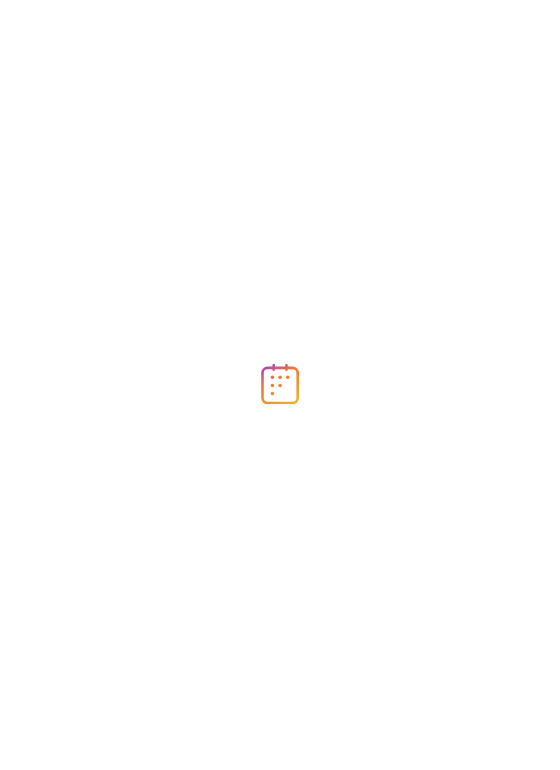 scroll, scrollTop: 0, scrollLeft: 0, axis: both 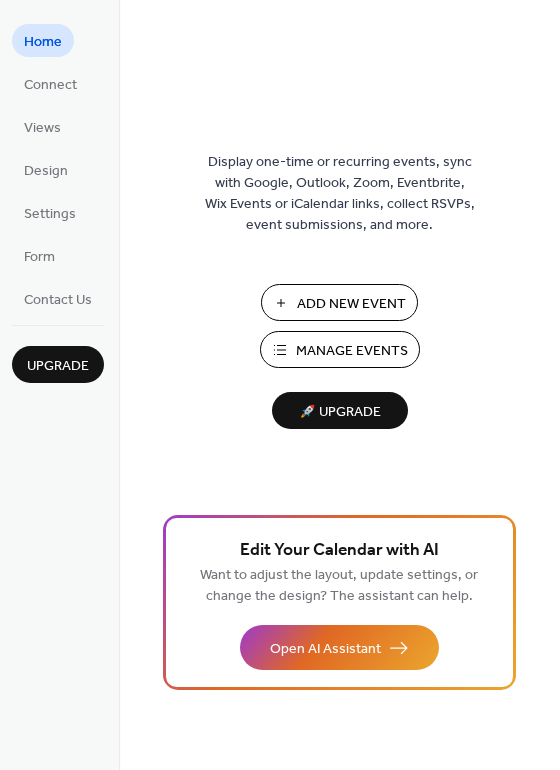 click on "Manage Events" at bounding box center (352, 351) 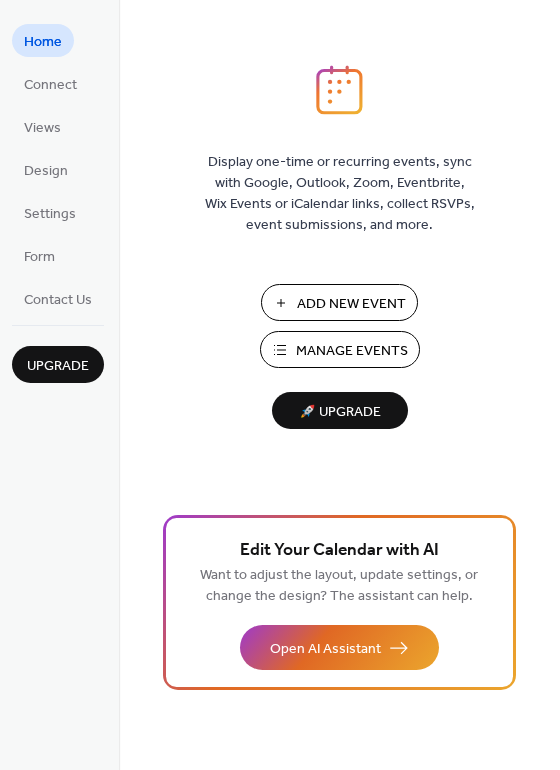 click on "Manage Events" at bounding box center (352, 351) 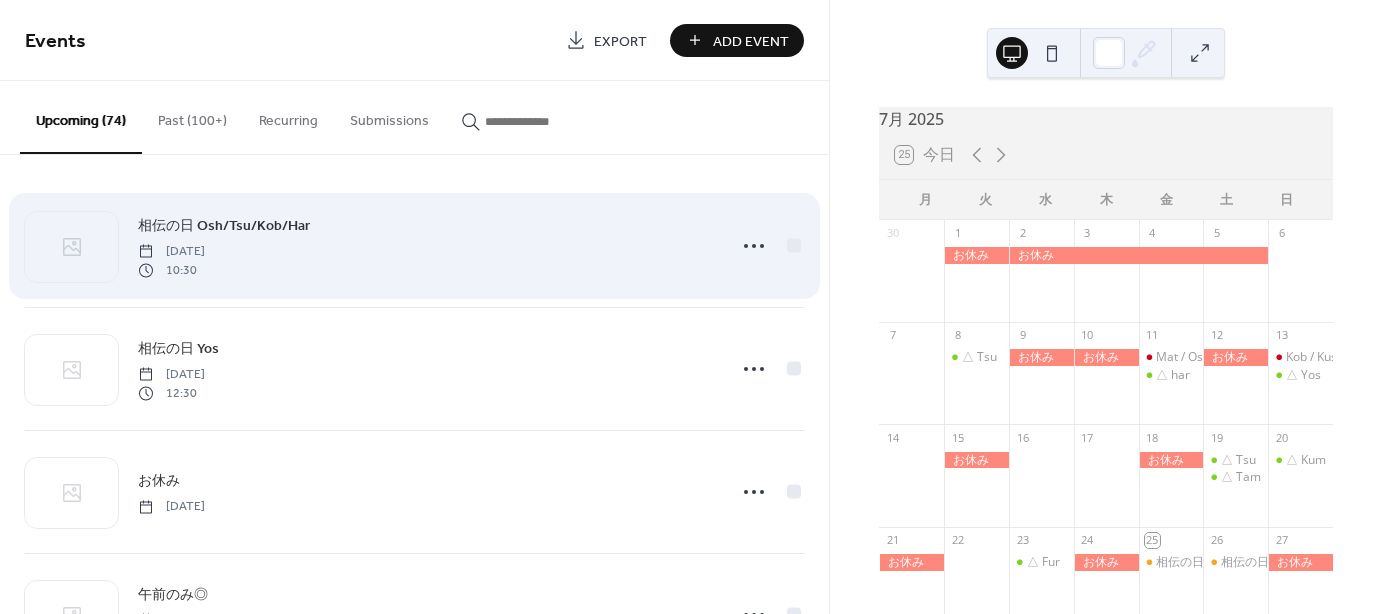 scroll, scrollTop: 0, scrollLeft: 0, axis: both 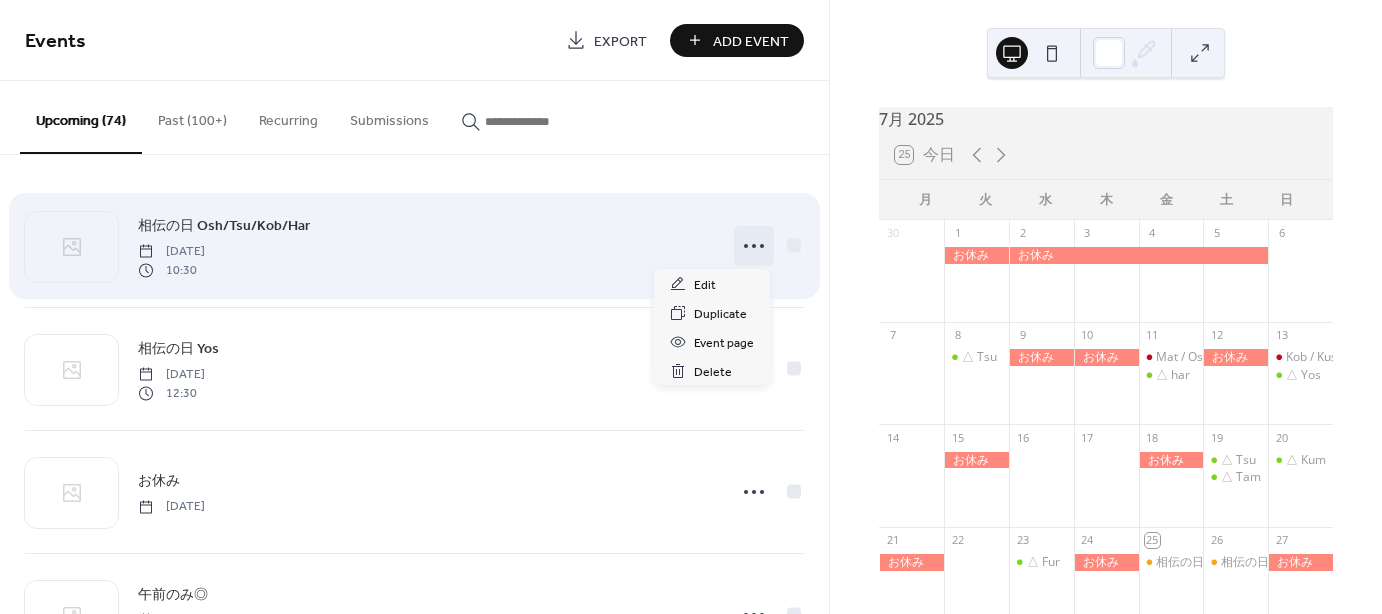 click 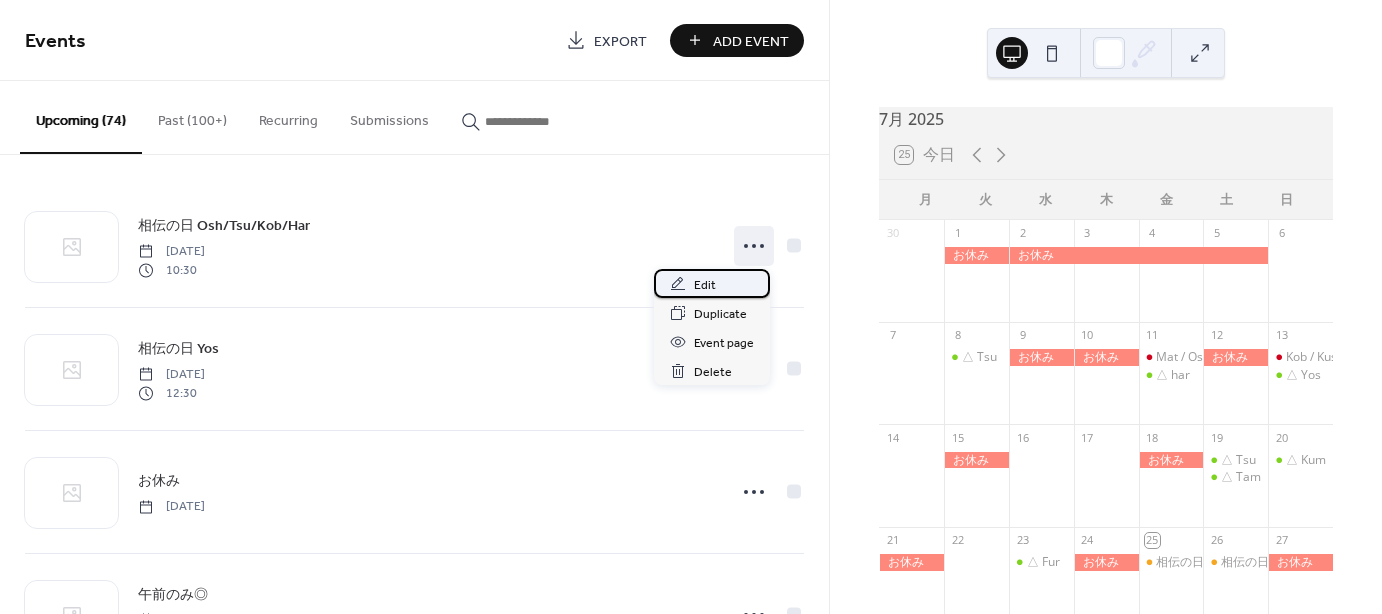 click on "Edit" at bounding box center (705, 285) 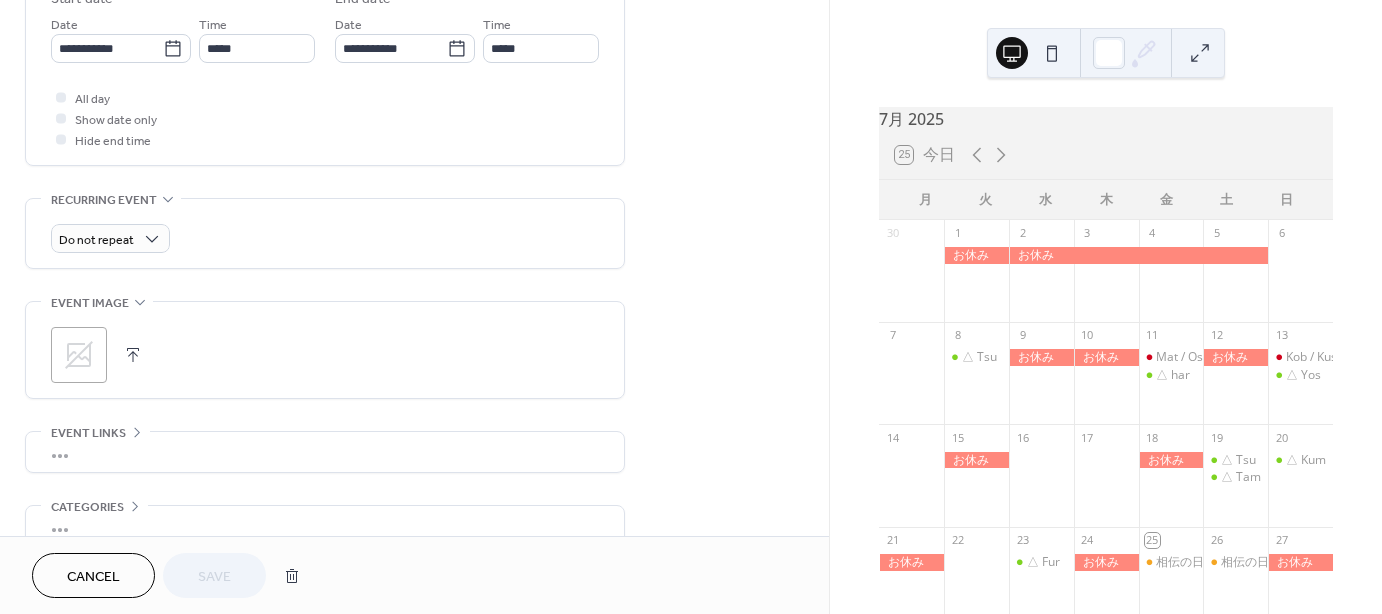 scroll, scrollTop: 700, scrollLeft: 0, axis: vertical 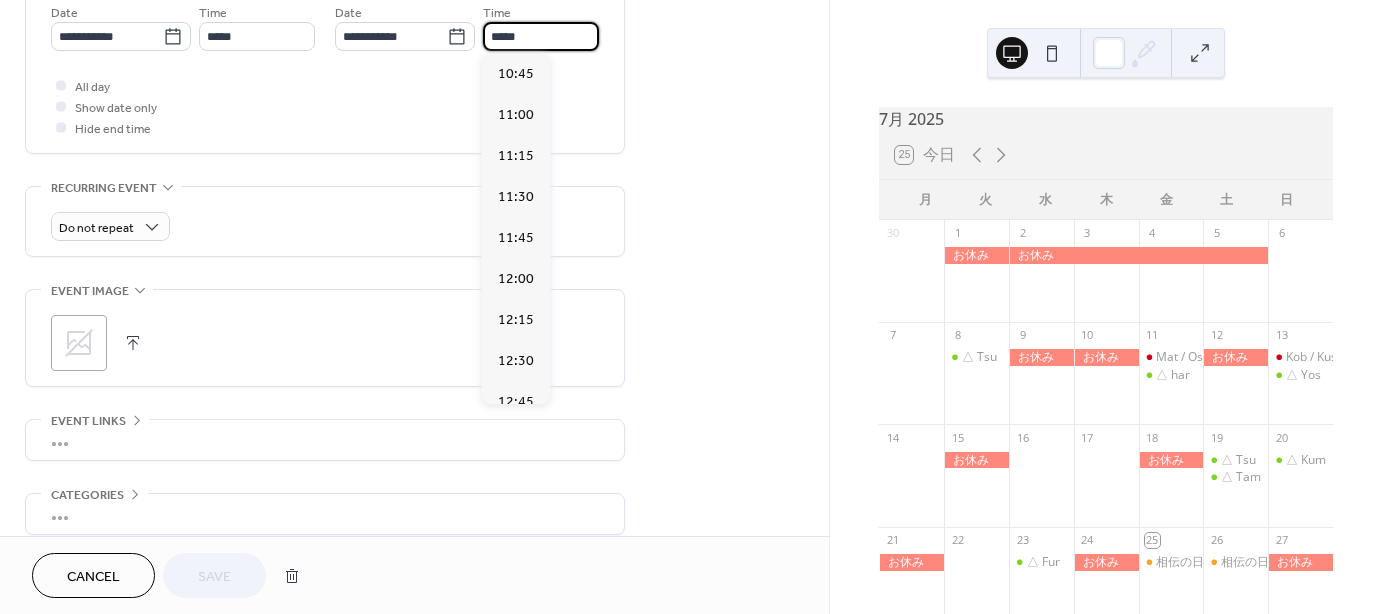 click on "*****" at bounding box center (541, 36) 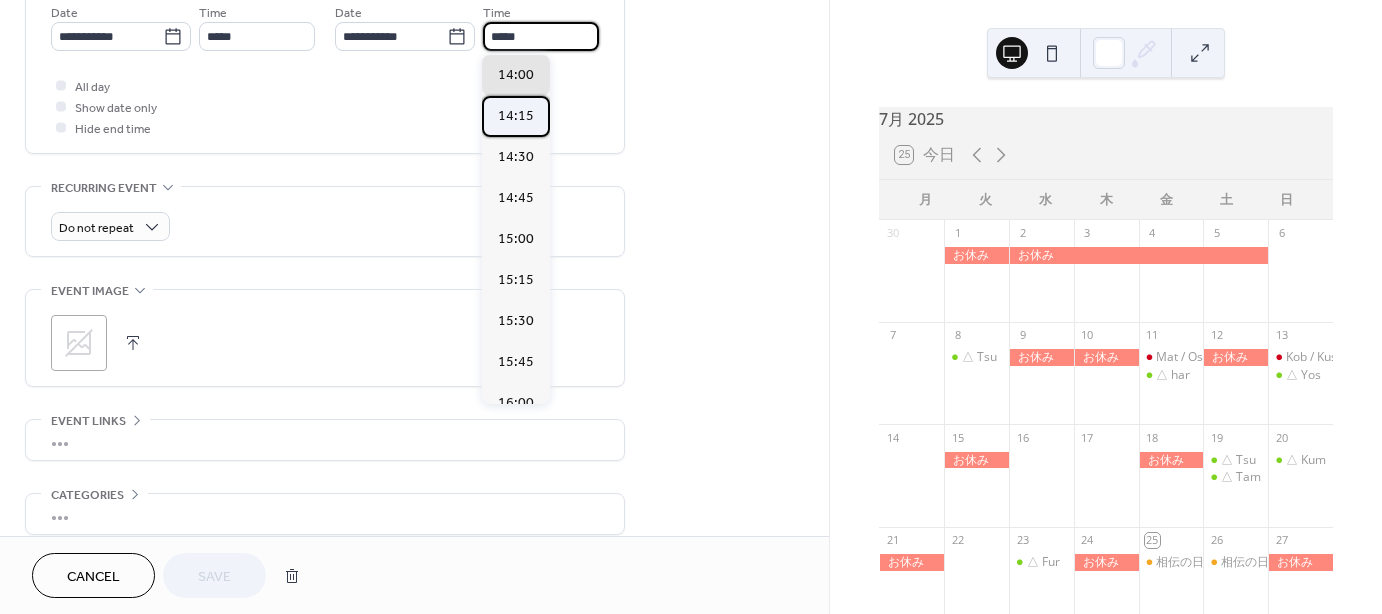 click on "14:15" at bounding box center [516, 116] 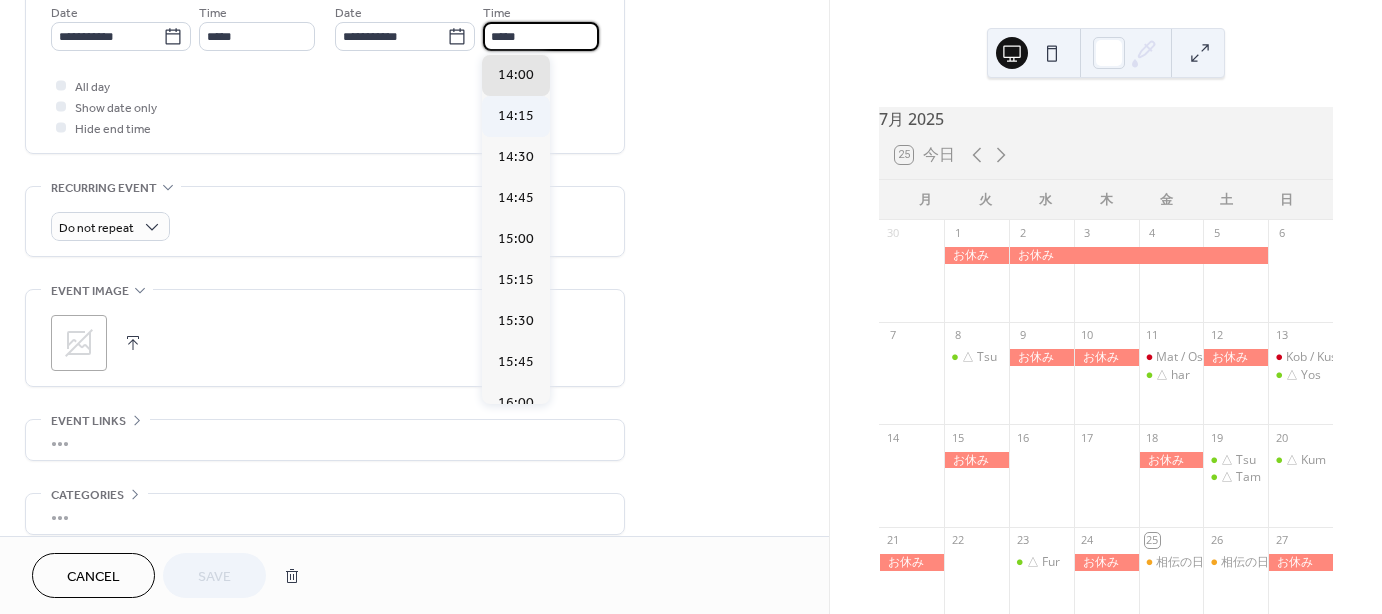 type on "*****" 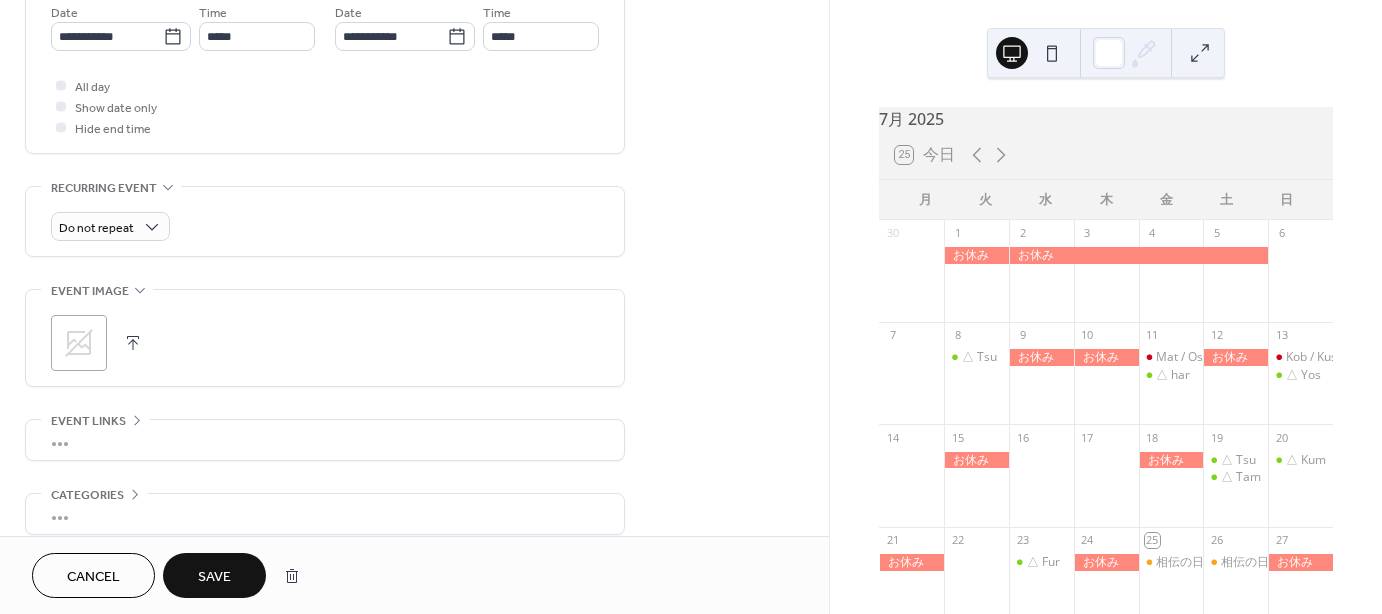 click on "Save" at bounding box center (214, 577) 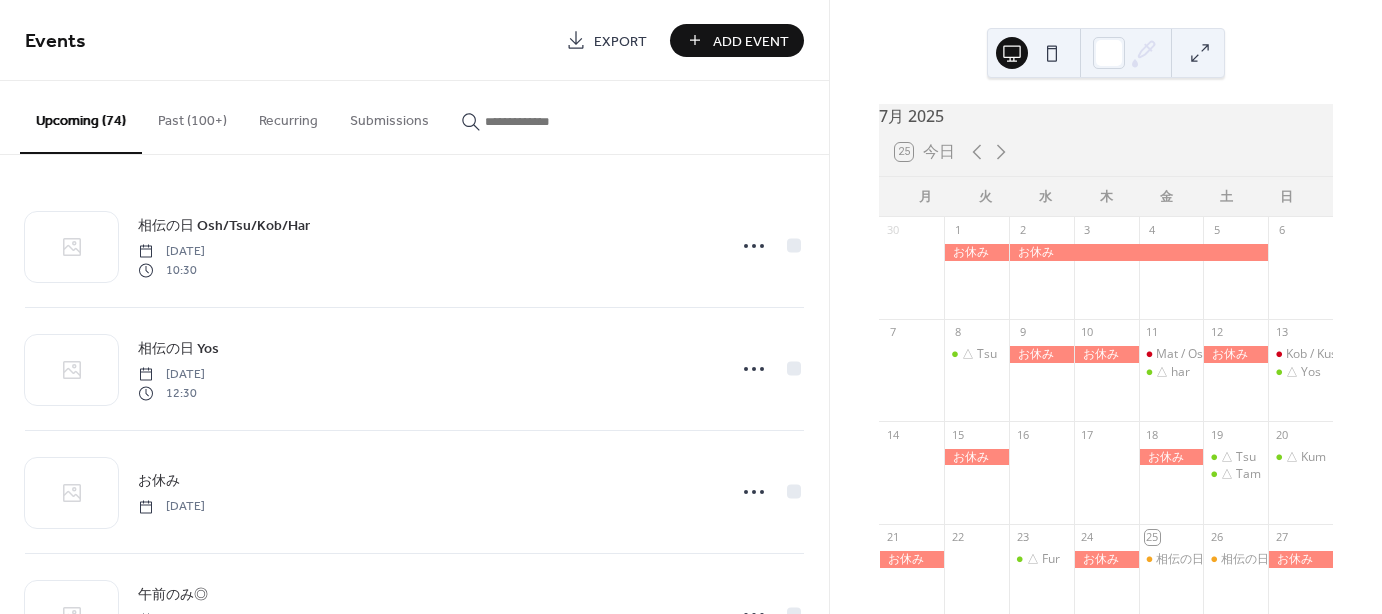 scroll, scrollTop: 0, scrollLeft: 0, axis: both 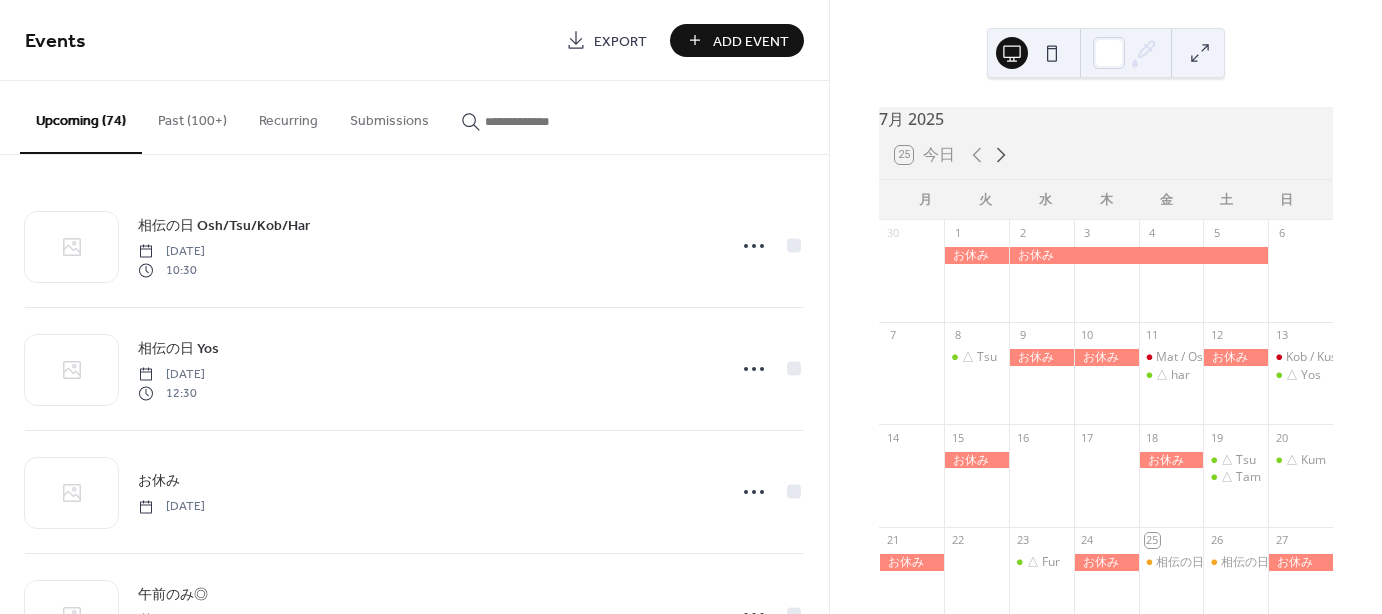 click 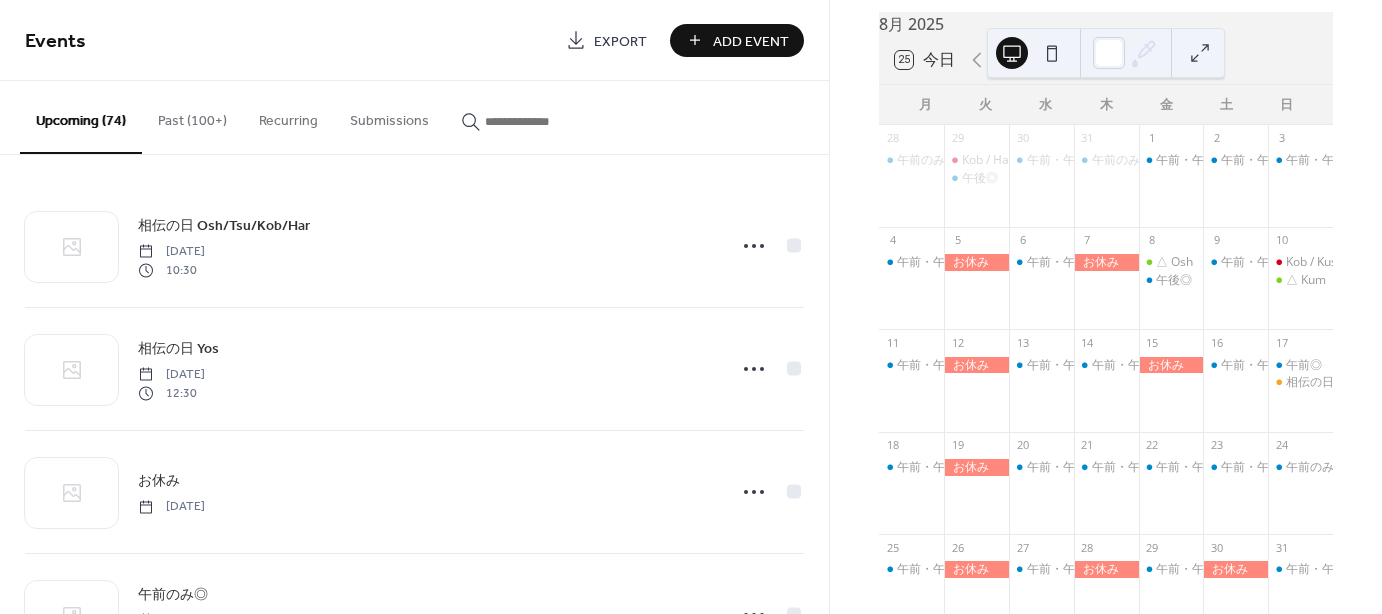 scroll, scrollTop: 100, scrollLeft: 0, axis: vertical 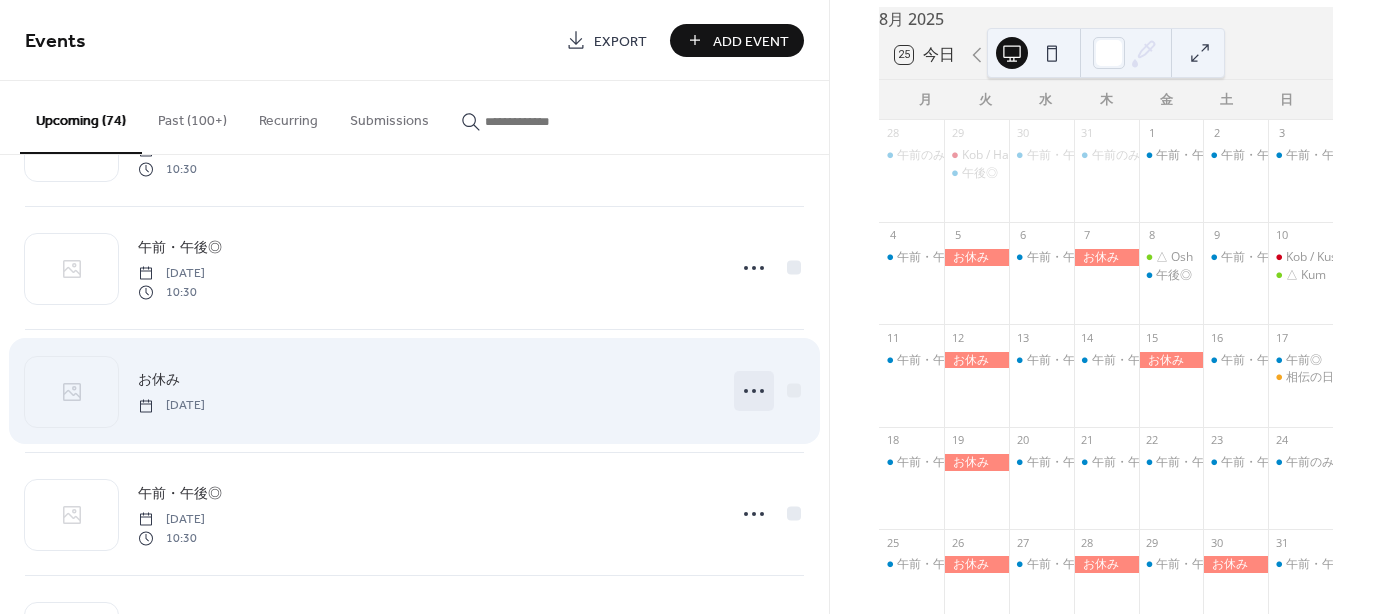 click 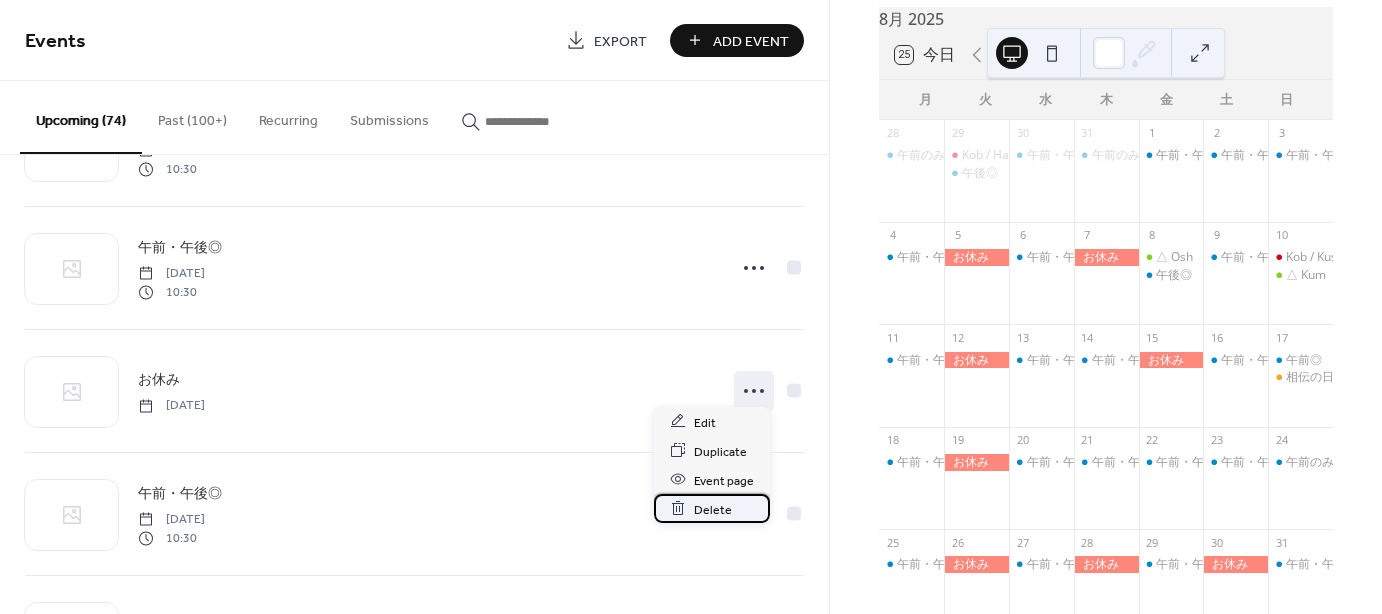 click on "Delete" at bounding box center (713, 509) 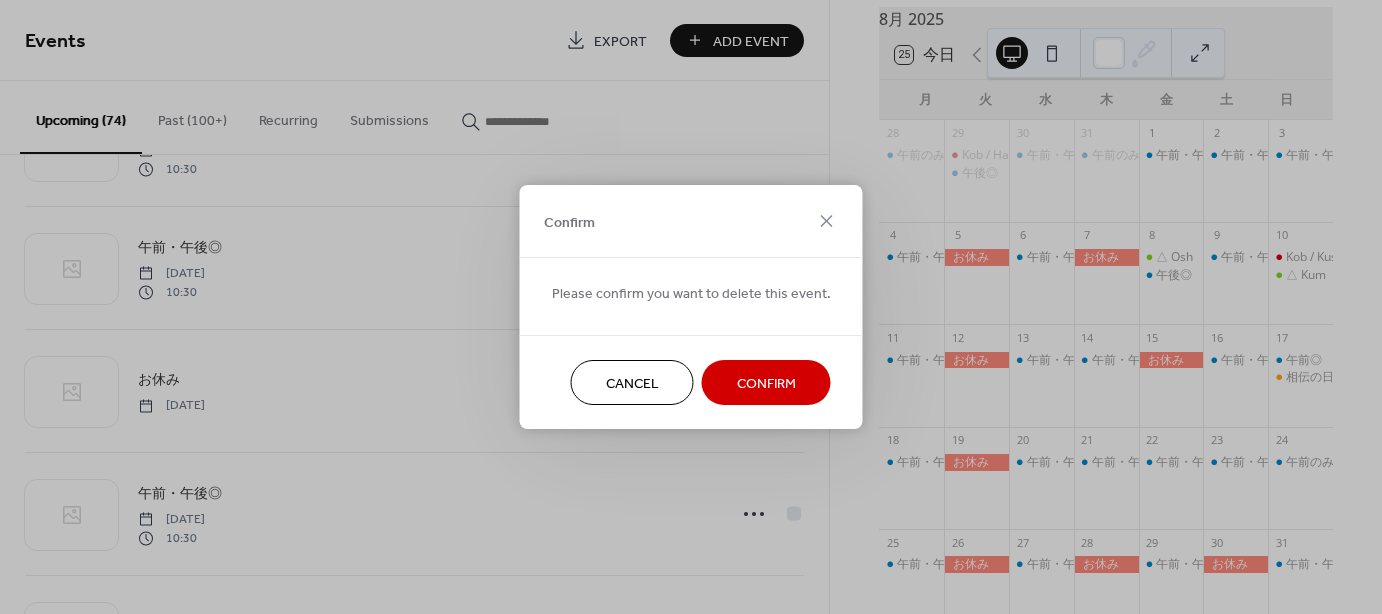 click on "Confirm" at bounding box center [766, 384] 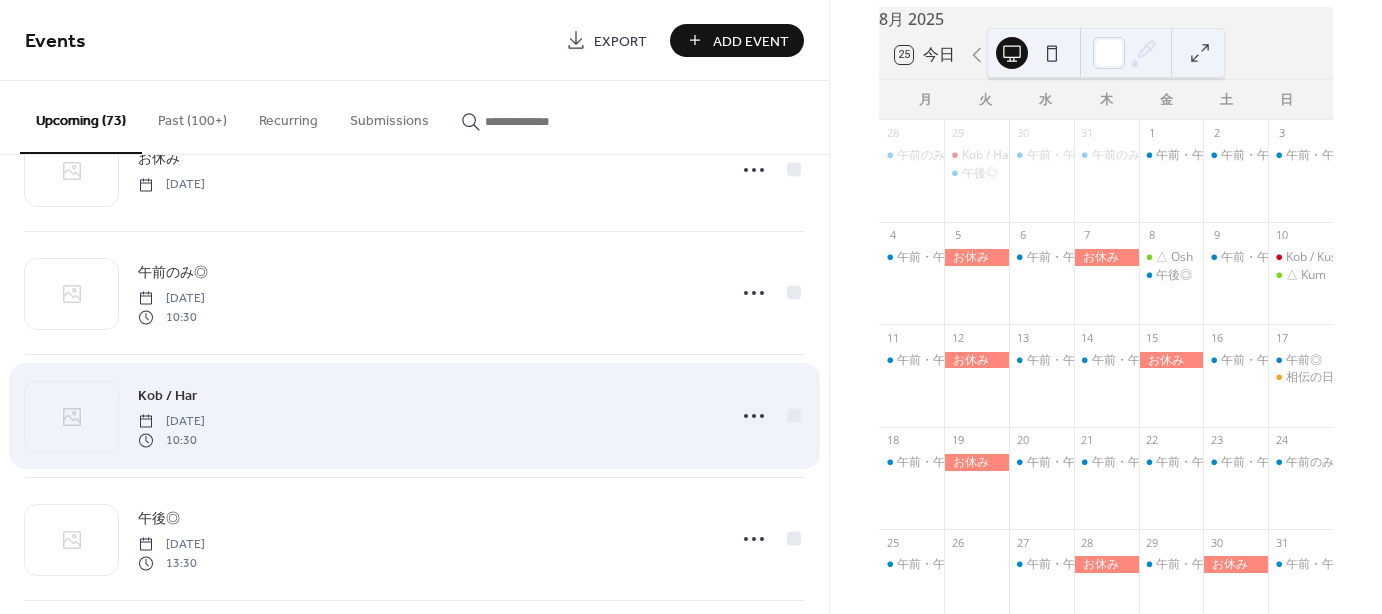 scroll, scrollTop: 0, scrollLeft: 0, axis: both 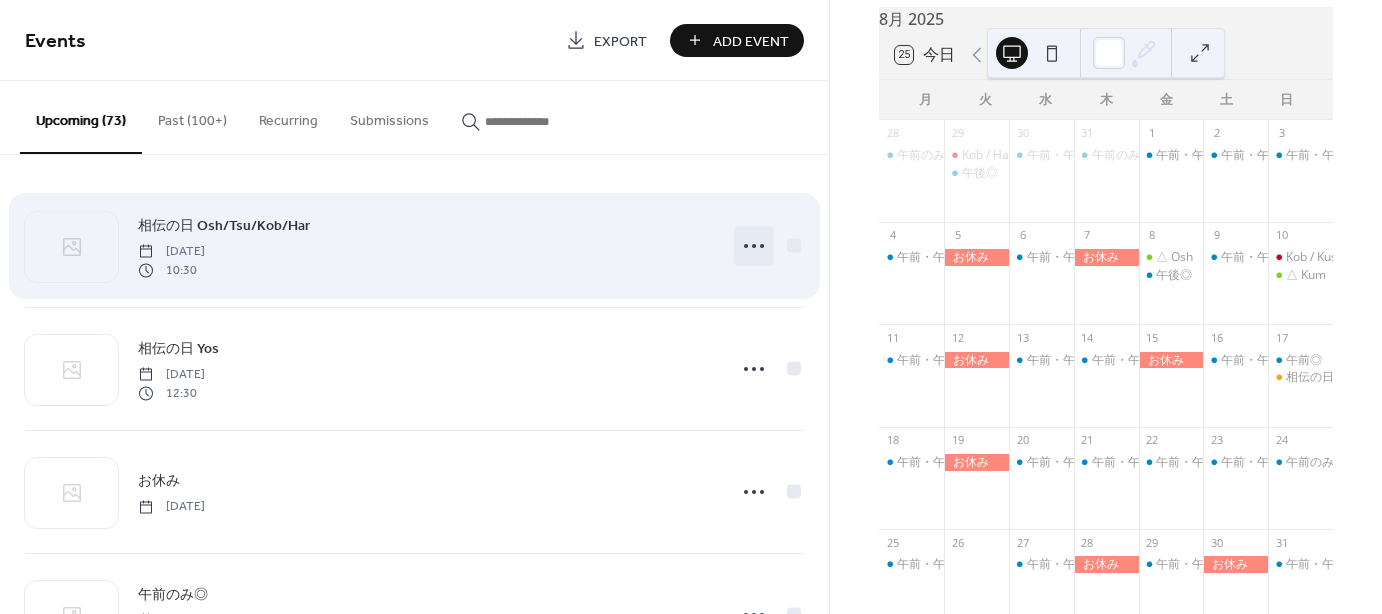 click 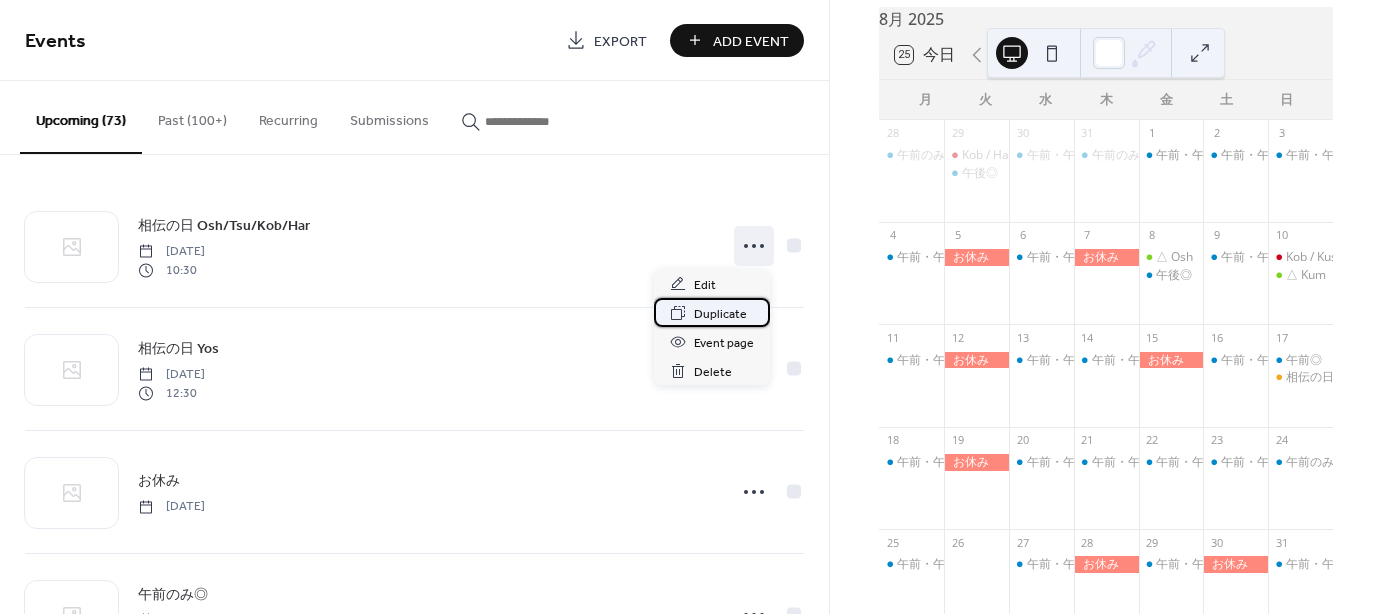 click on "Duplicate" at bounding box center (720, 314) 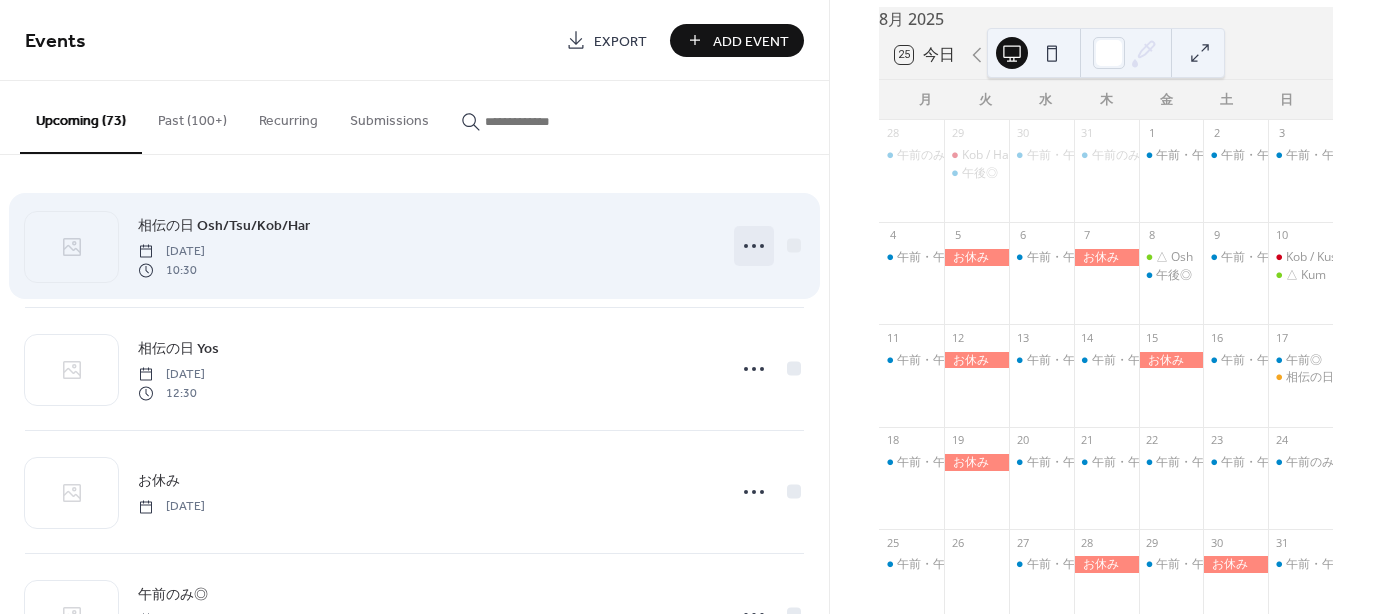 click 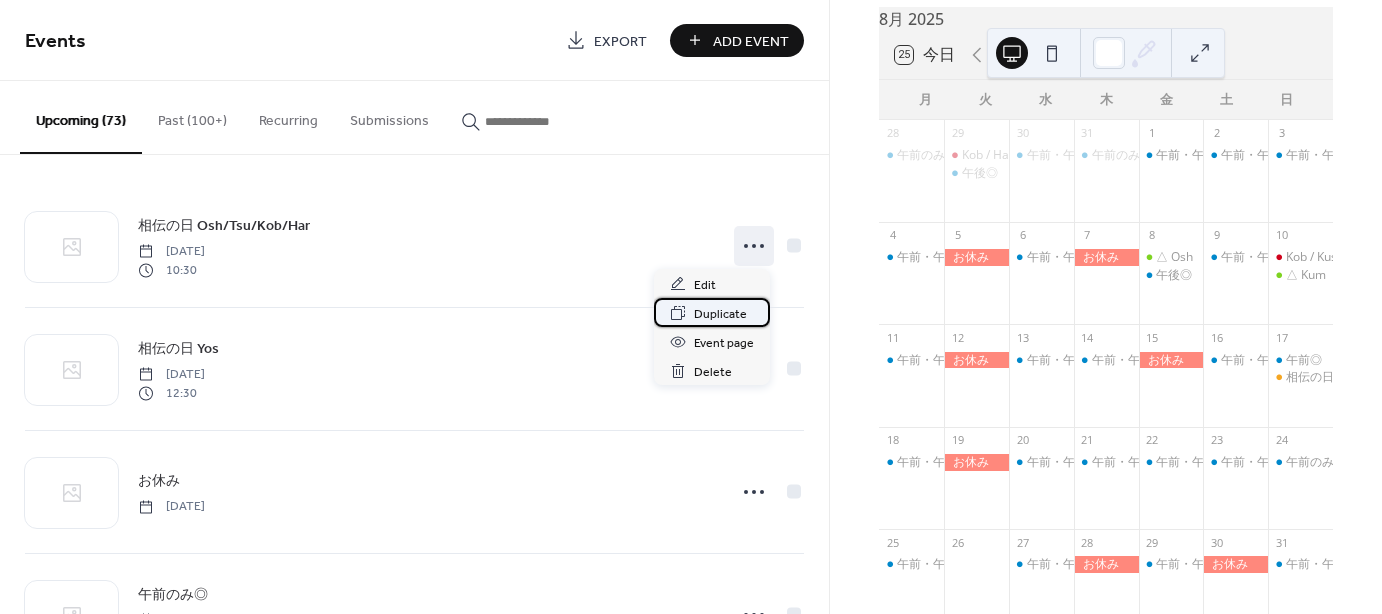 click on "Duplicate" at bounding box center (720, 314) 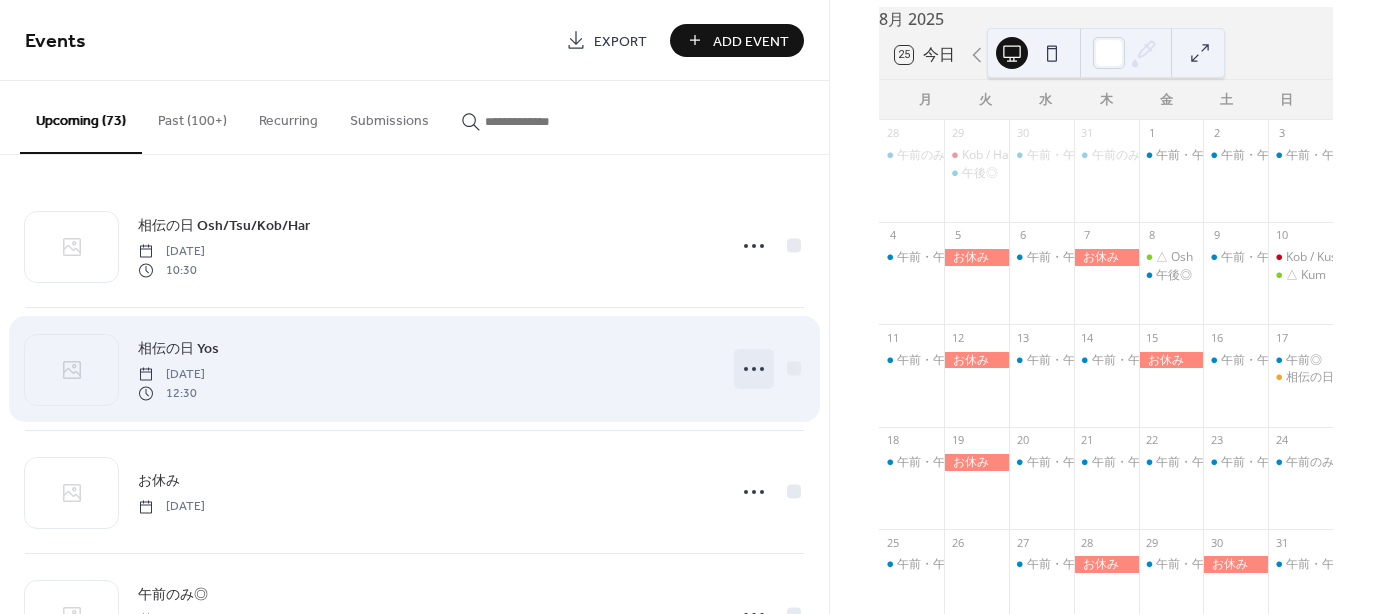 click 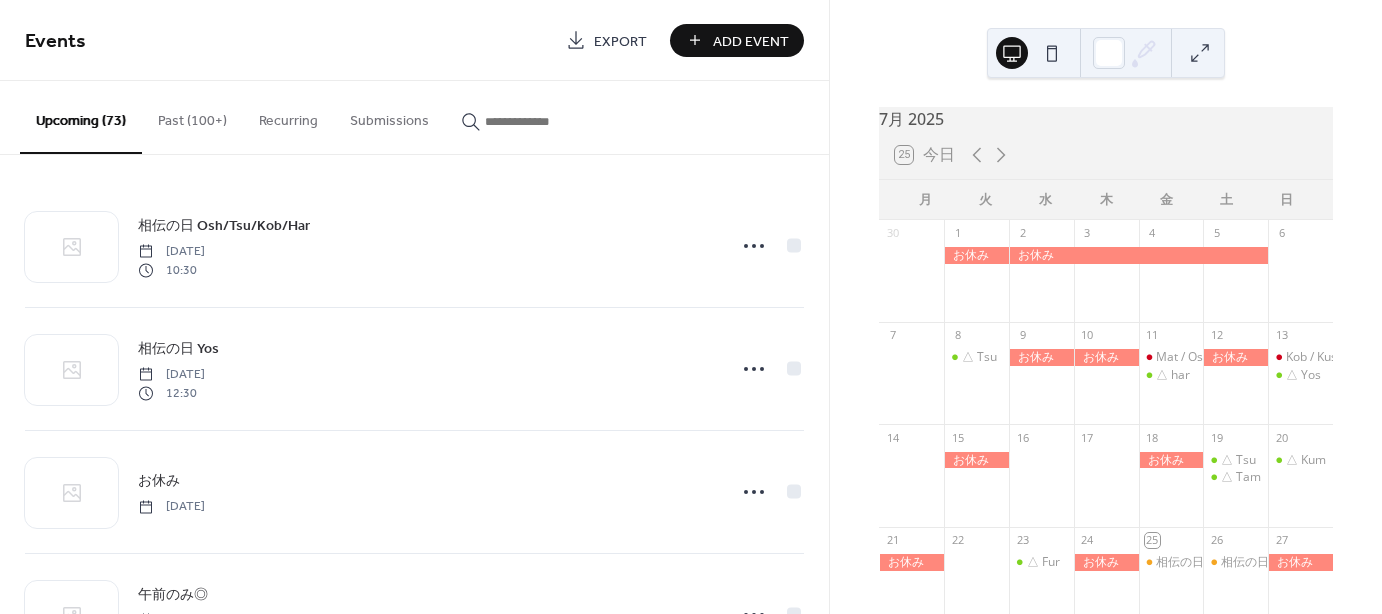 scroll, scrollTop: 0, scrollLeft: 0, axis: both 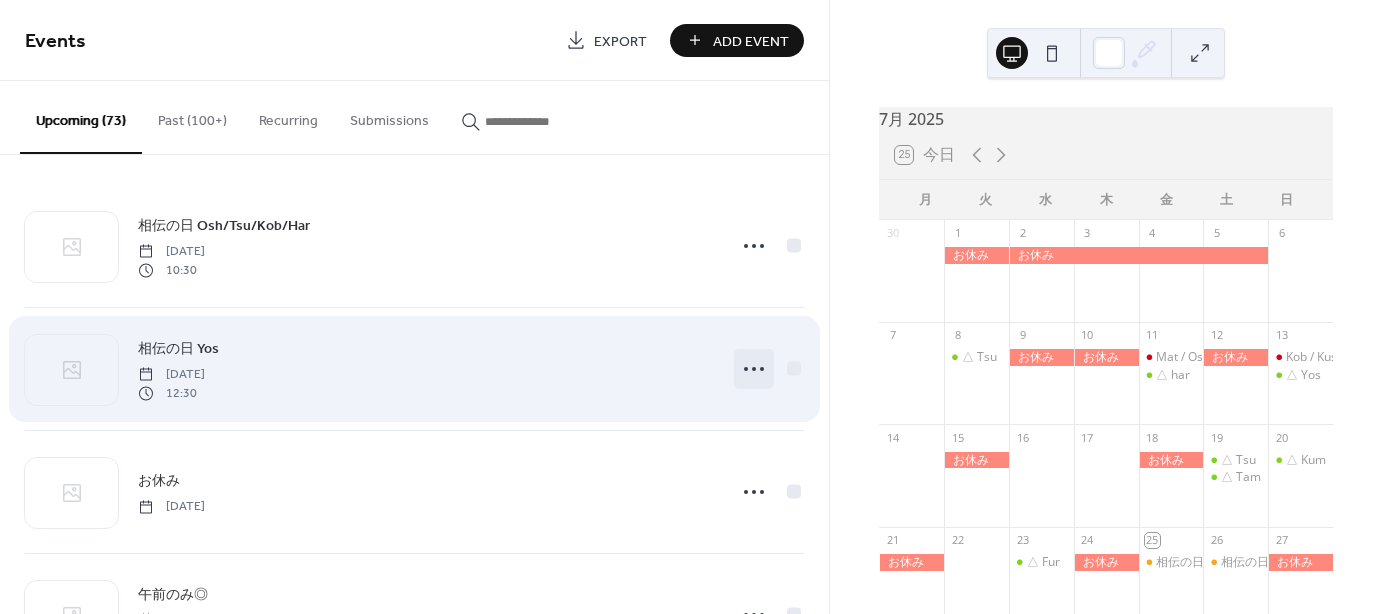click 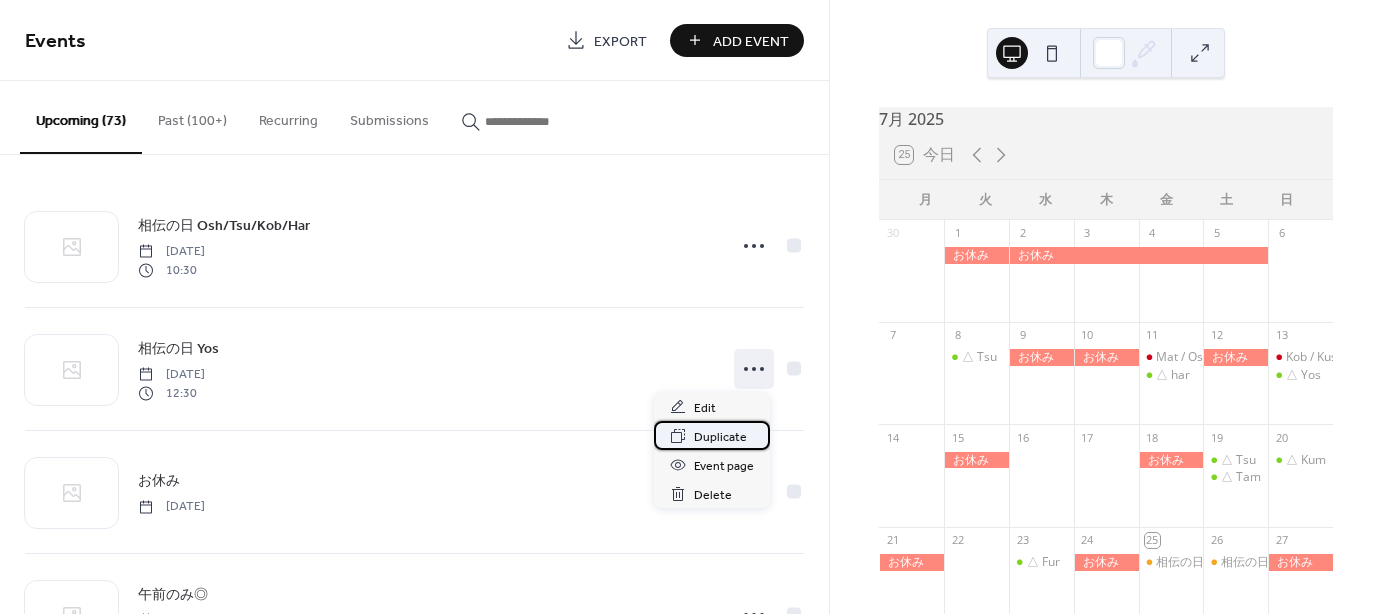 click on "Duplicate" at bounding box center (720, 437) 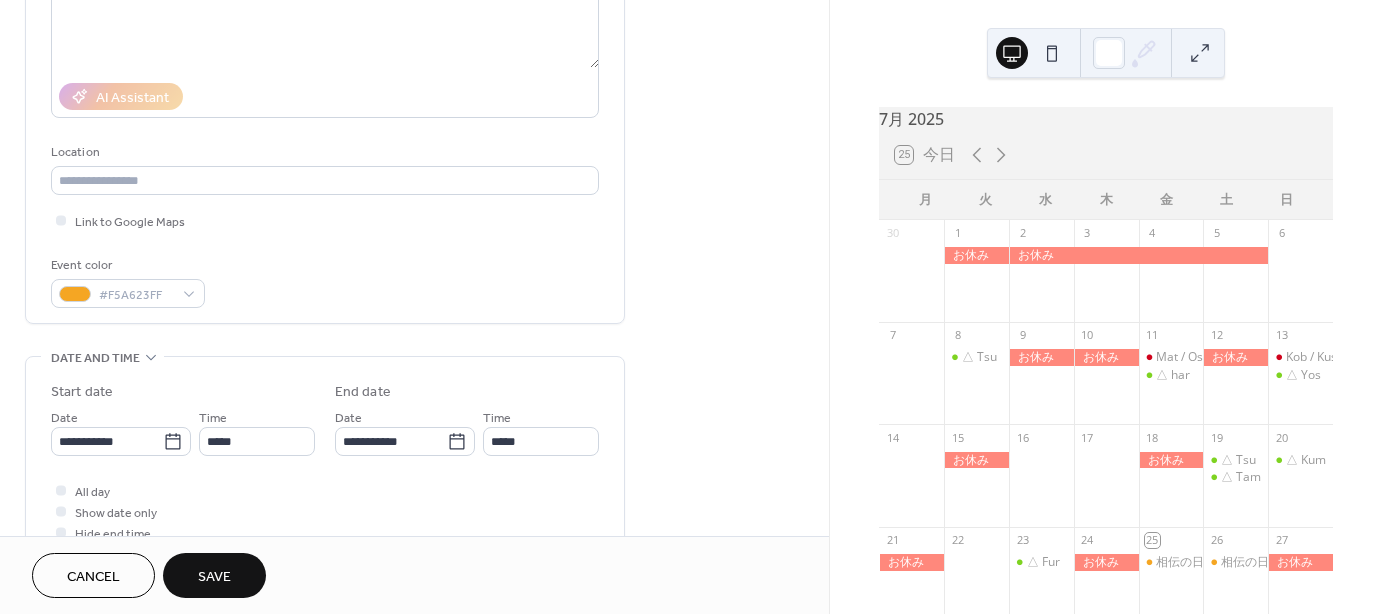 scroll, scrollTop: 300, scrollLeft: 0, axis: vertical 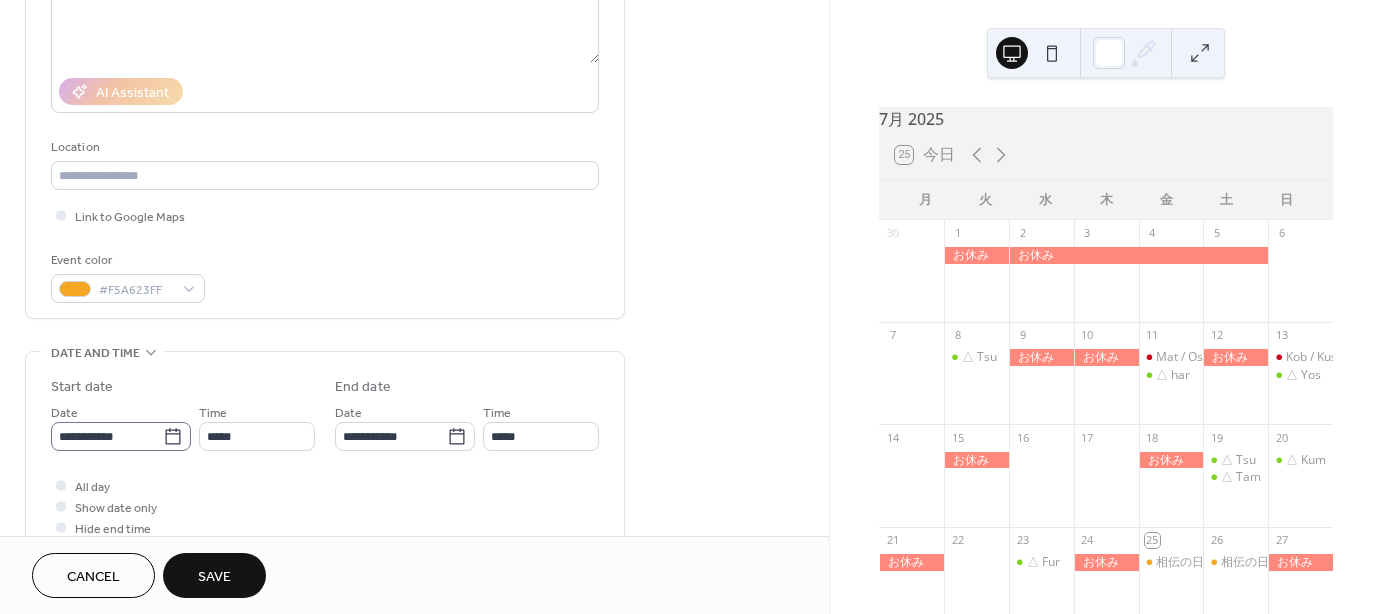 type on "**********" 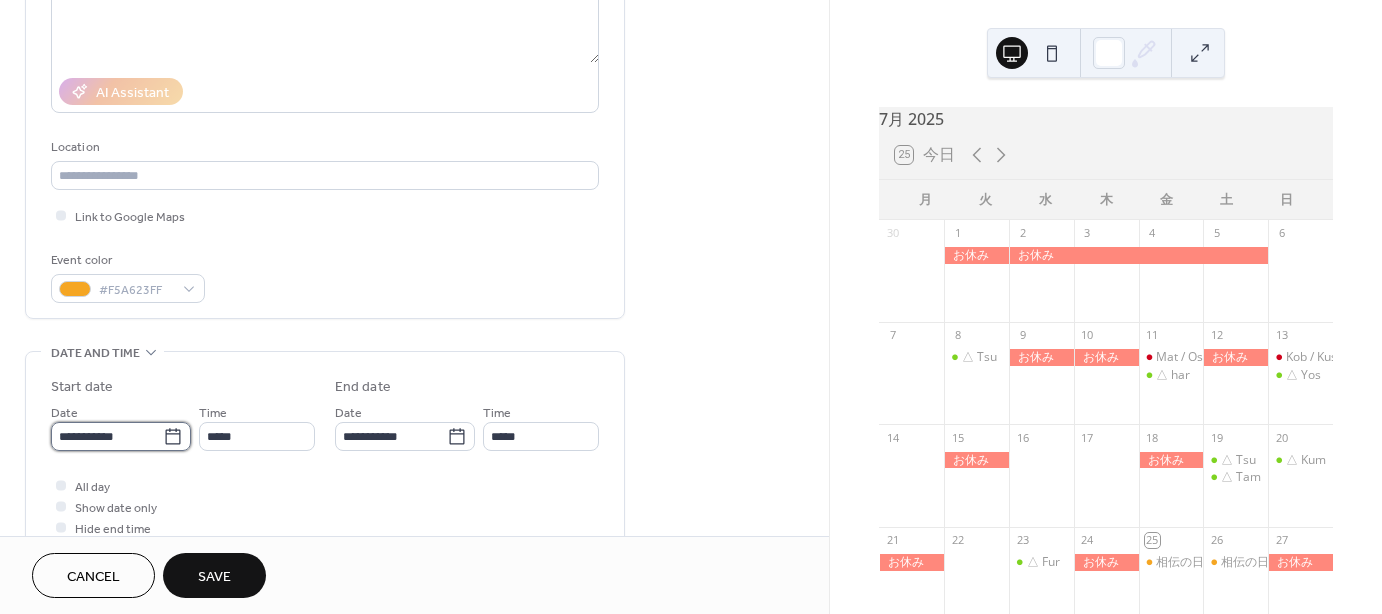 click on "**********" at bounding box center (107, 436) 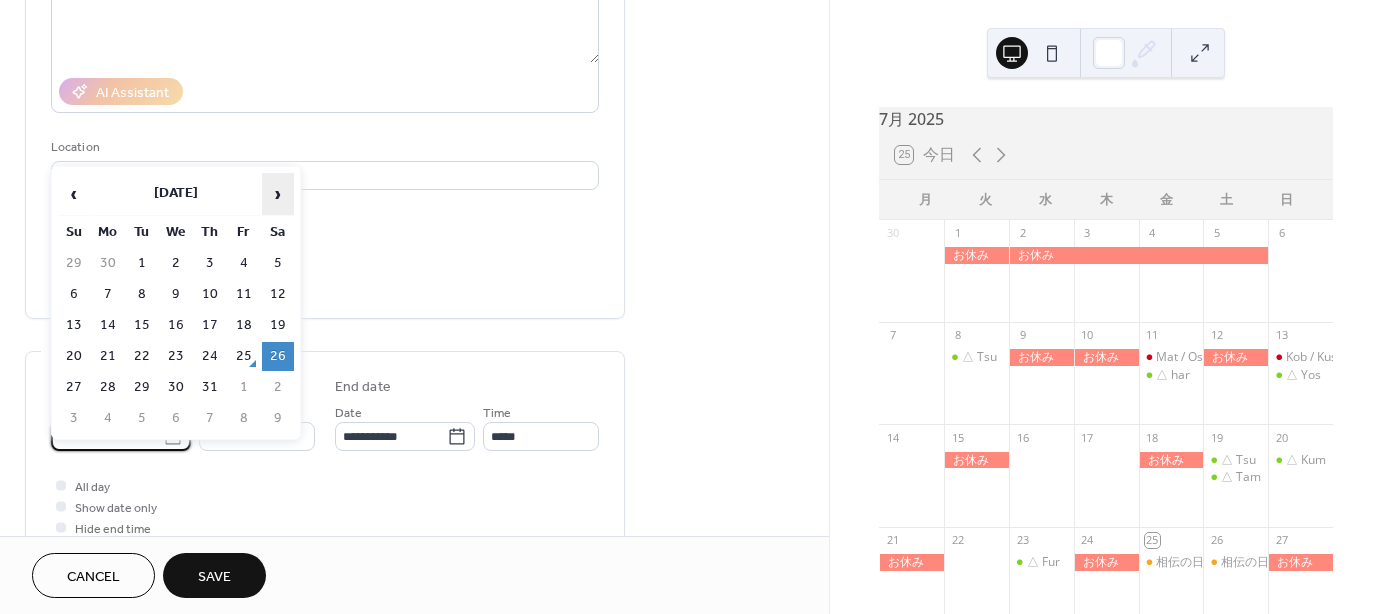 click on "›" at bounding box center (278, 194) 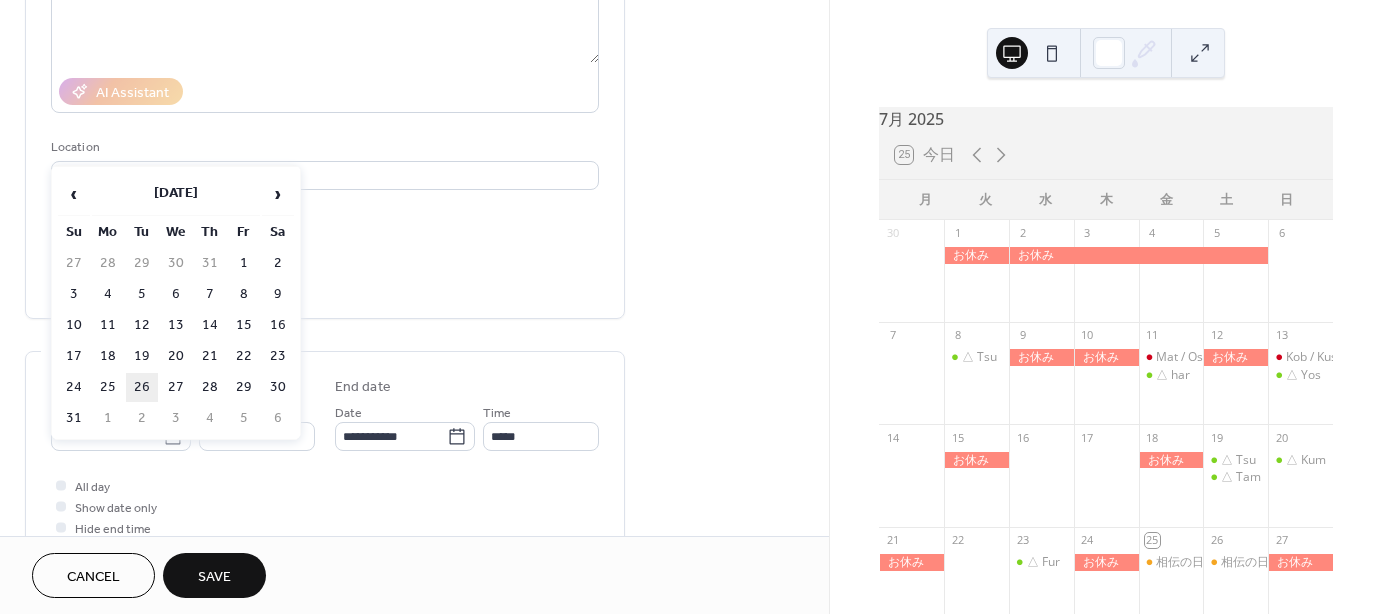 click on "26" at bounding box center (142, 387) 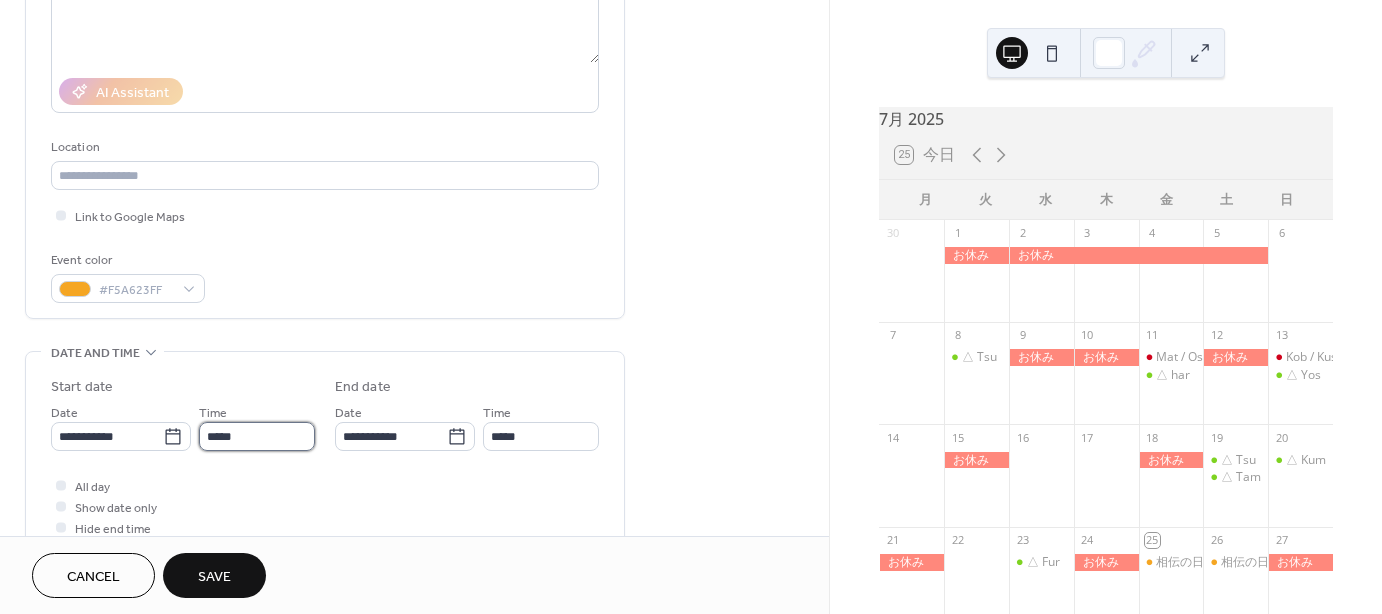 click on "*****" at bounding box center [257, 436] 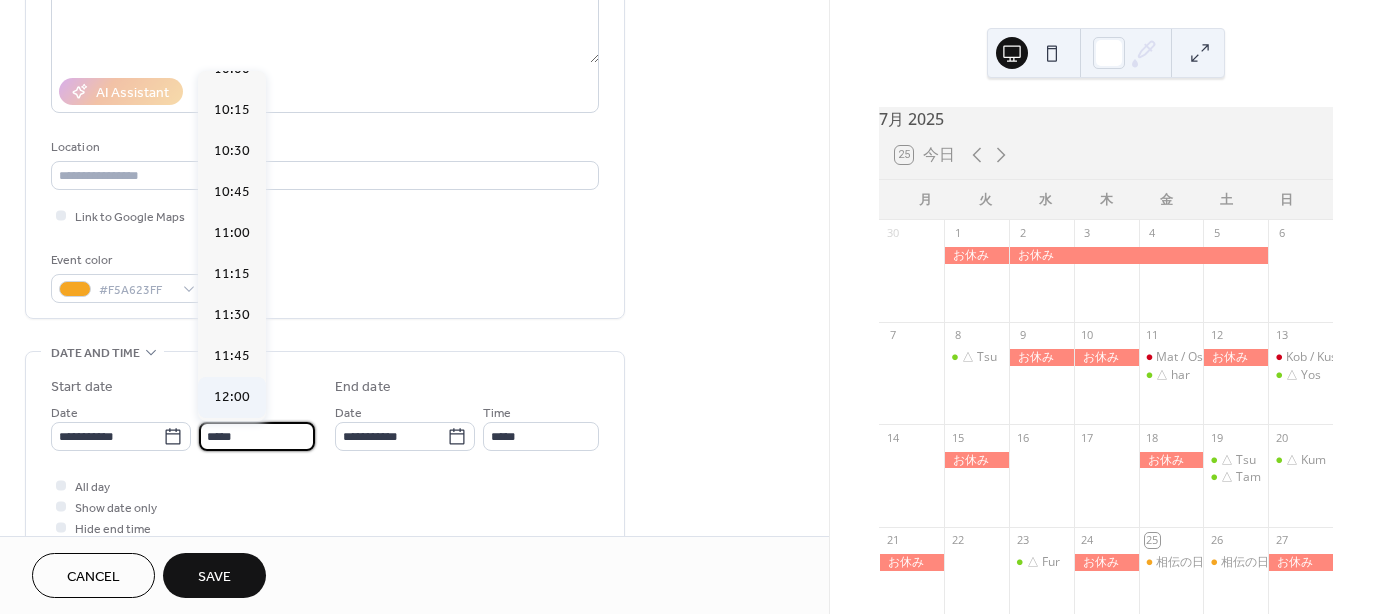 scroll, scrollTop: 1650, scrollLeft: 0, axis: vertical 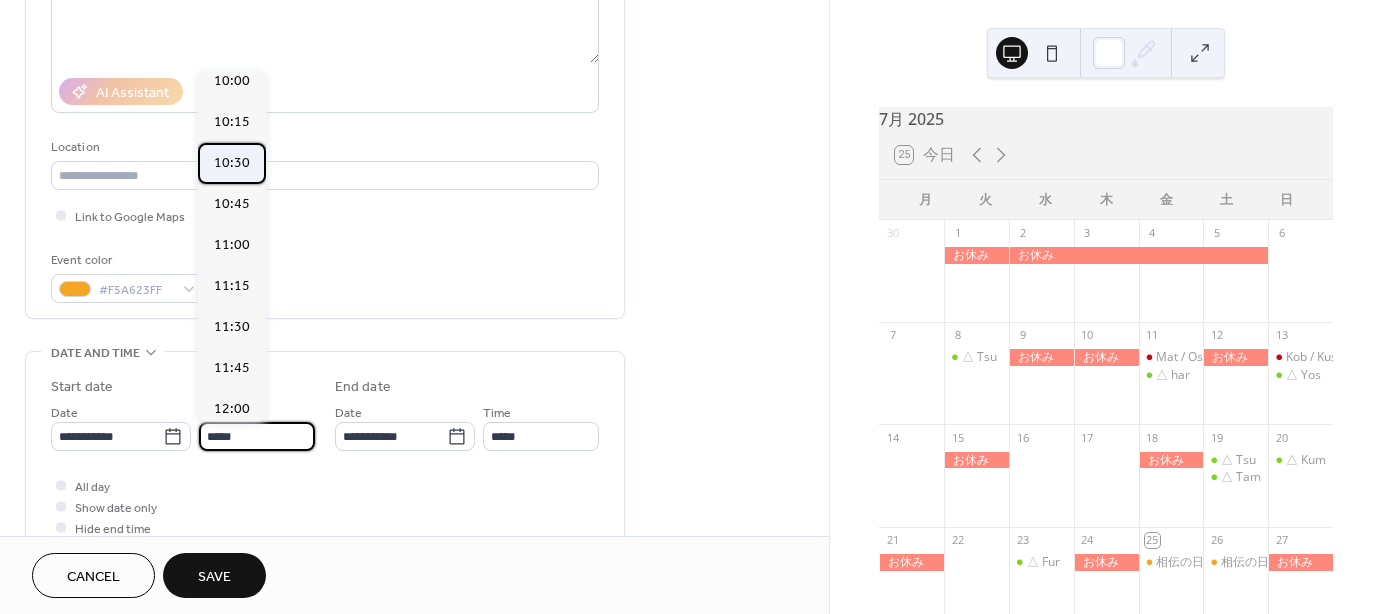 click on "10:30" at bounding box center [232, 163] 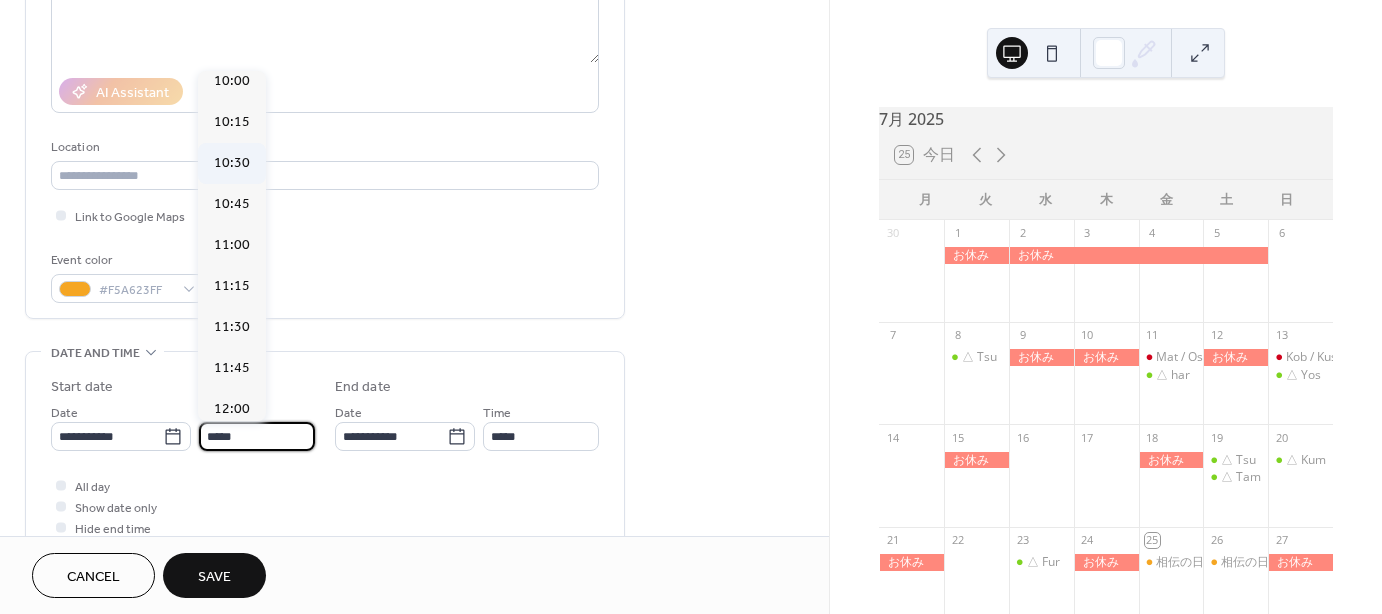 type on "*****" 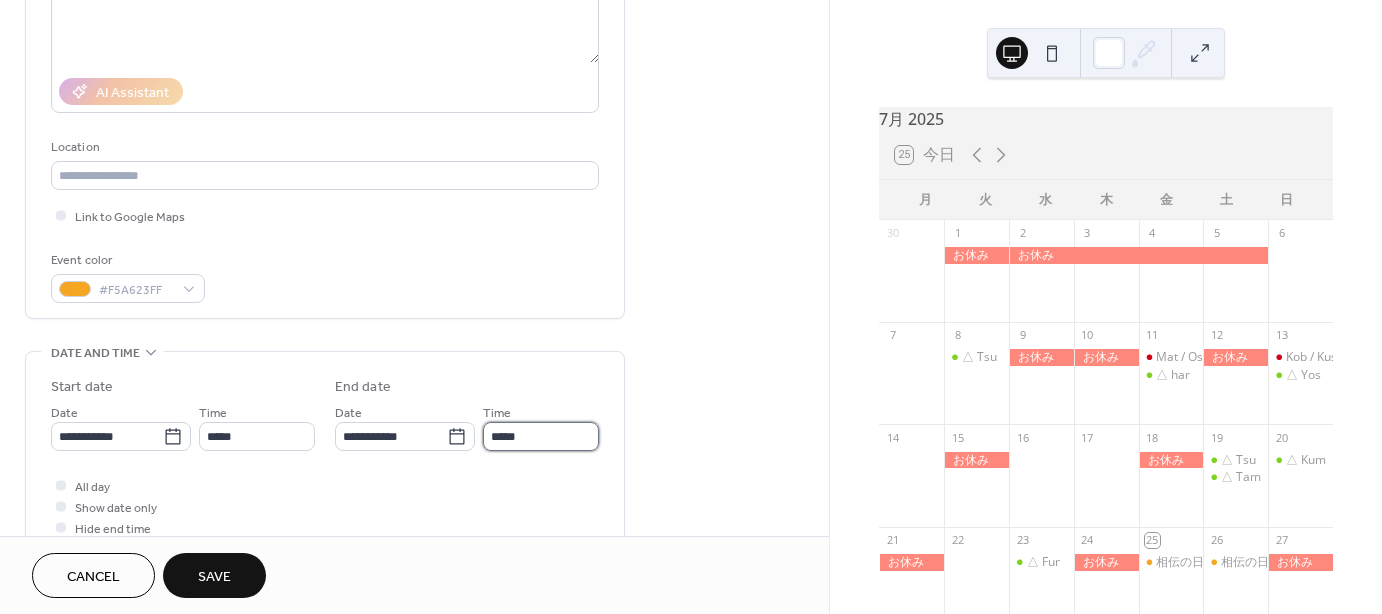 click on "*****" at bounding box center [541, 436] 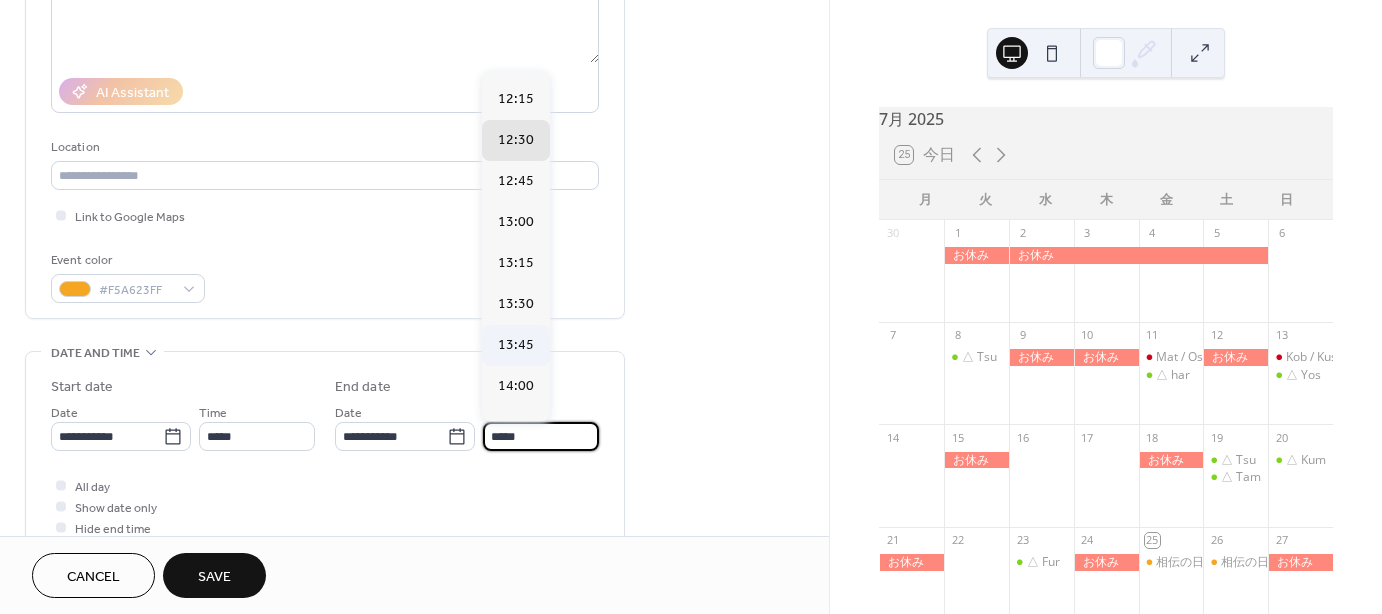 scroll, scrollTop: 300, scrollLeft: 0, axis: vertical 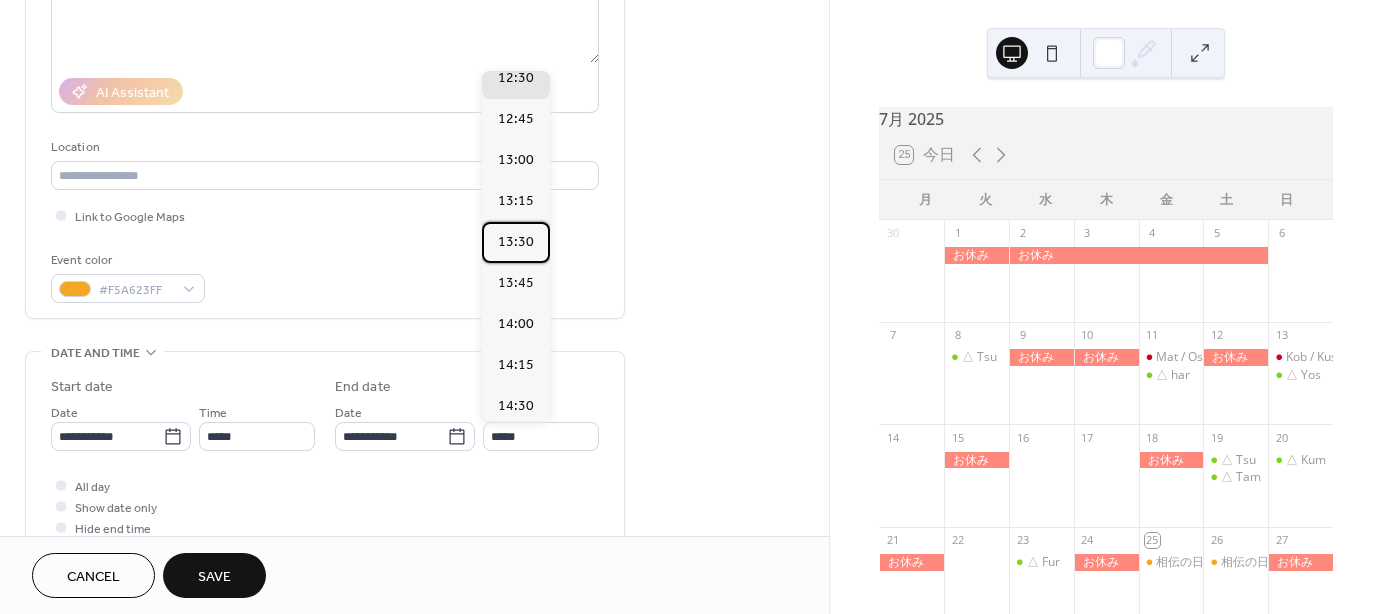 drag, startPoint x: 508, startPoint y: 235, endPoint x: 563, endPoint y: 246, distance: 56.089214 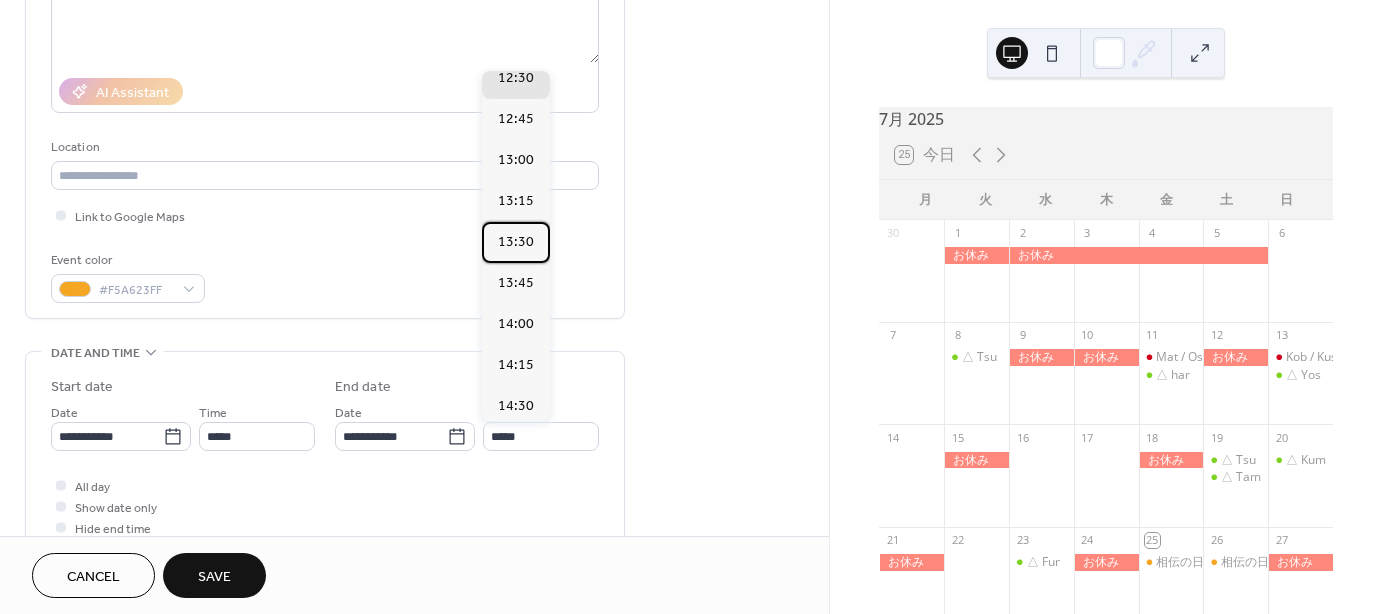 click on "13:30" at bounding box center (516, 242) 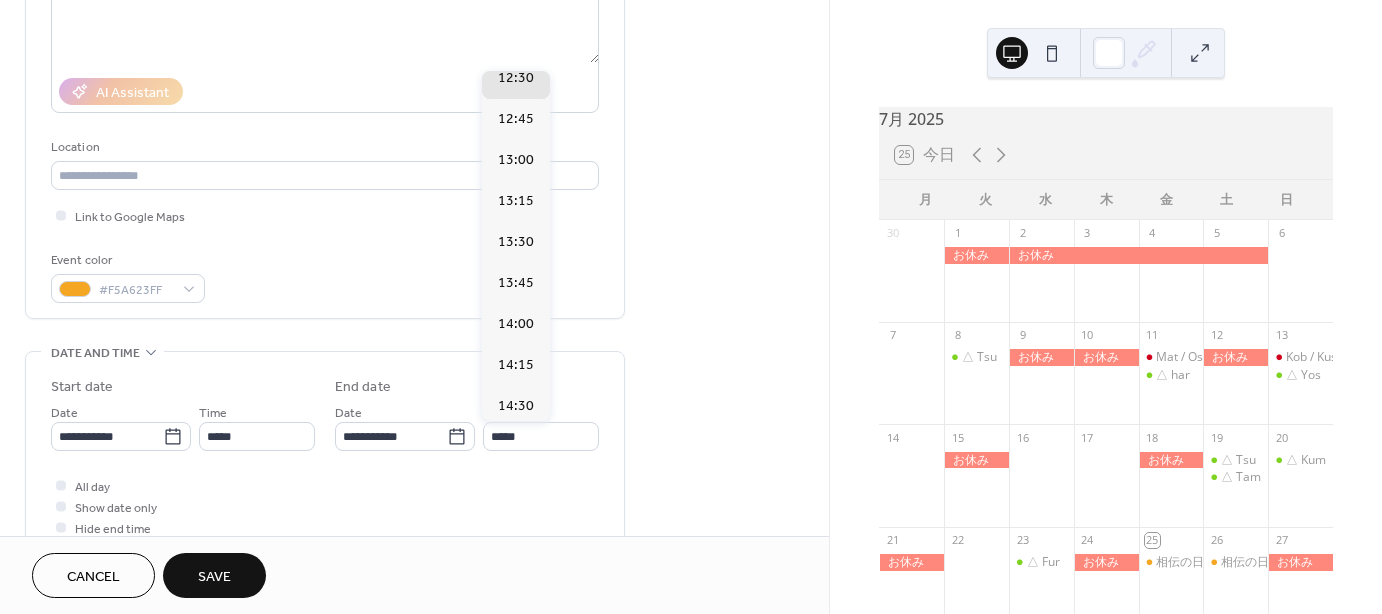 type on "*****" 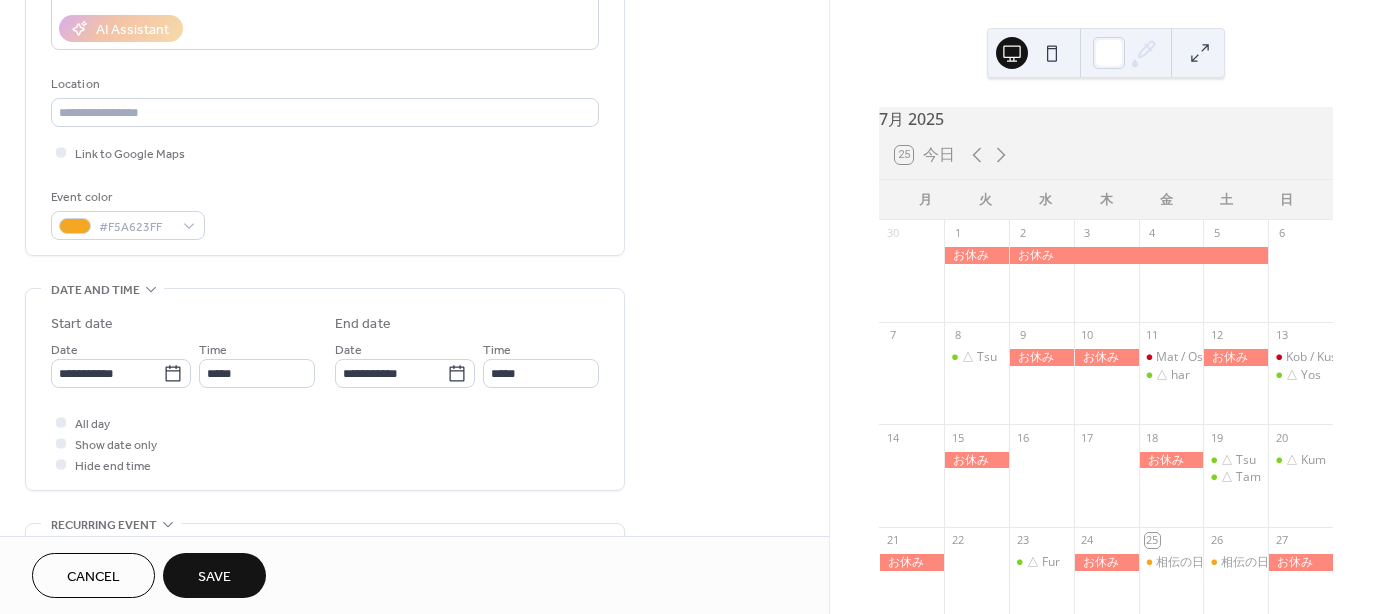 scroll, scrollTop: 600, scrollLeft: 0, axis: vertical 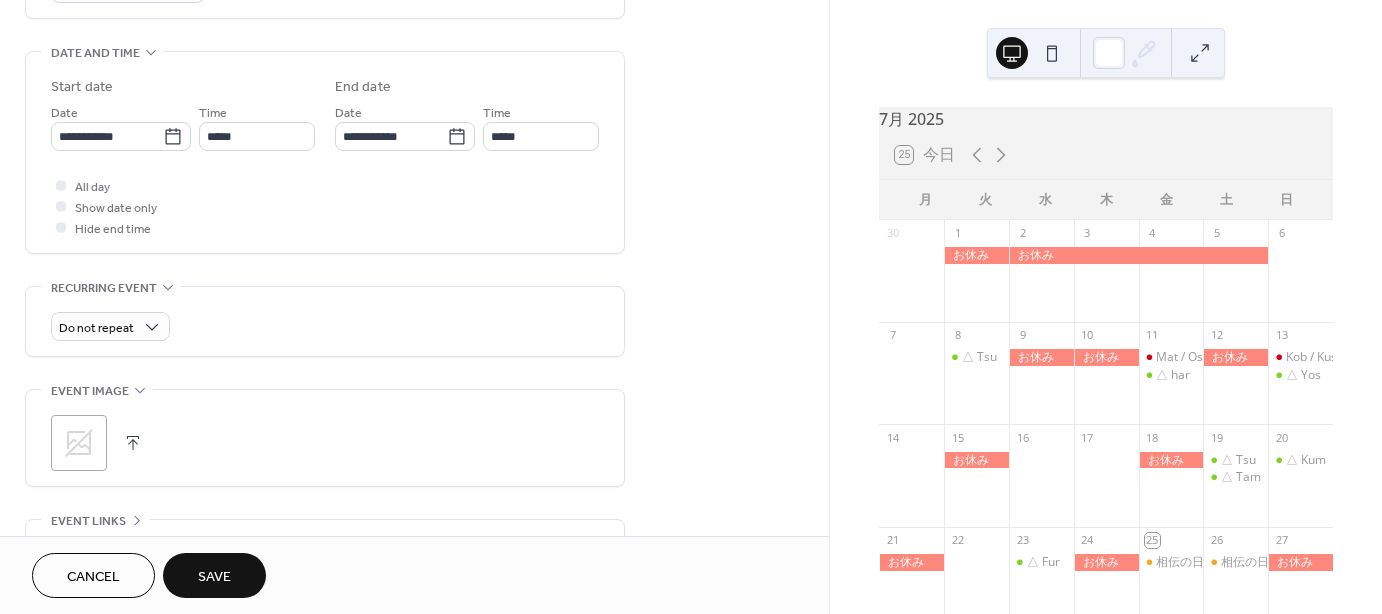 click on "Save" at bounding box center [214, 575] 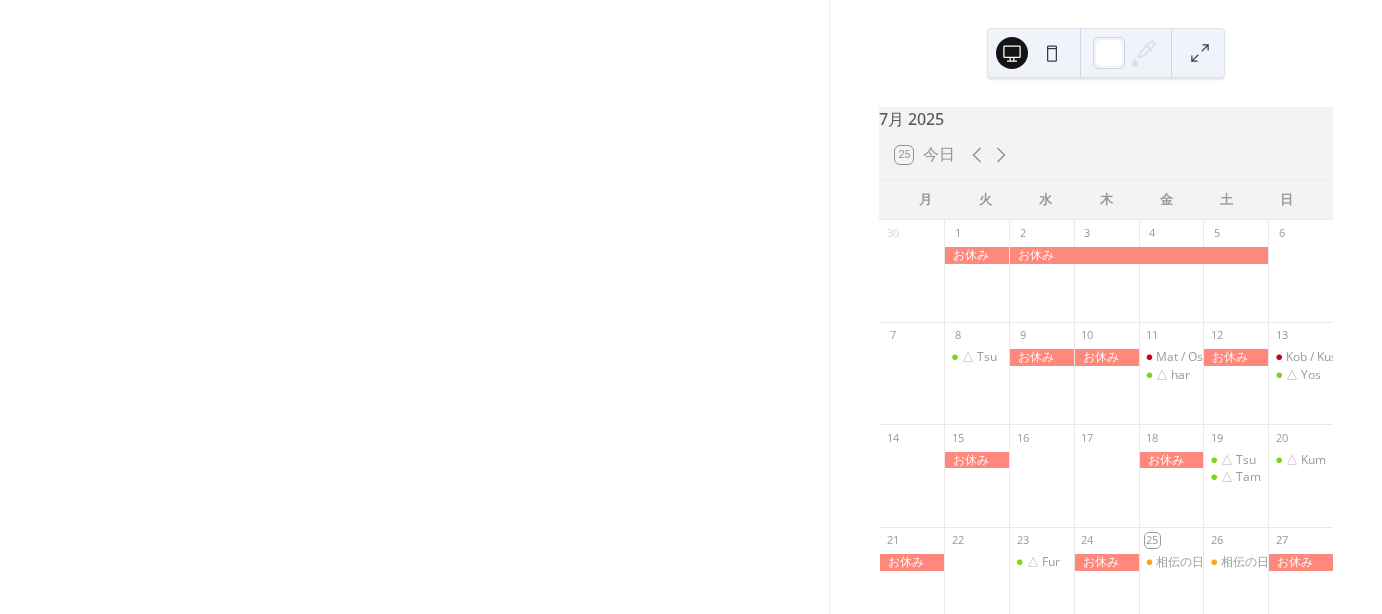 drag, startPoint x: 204, startPoint y: 569, endPoint x: 1002, endPoint y: 159, distance: 897.1644 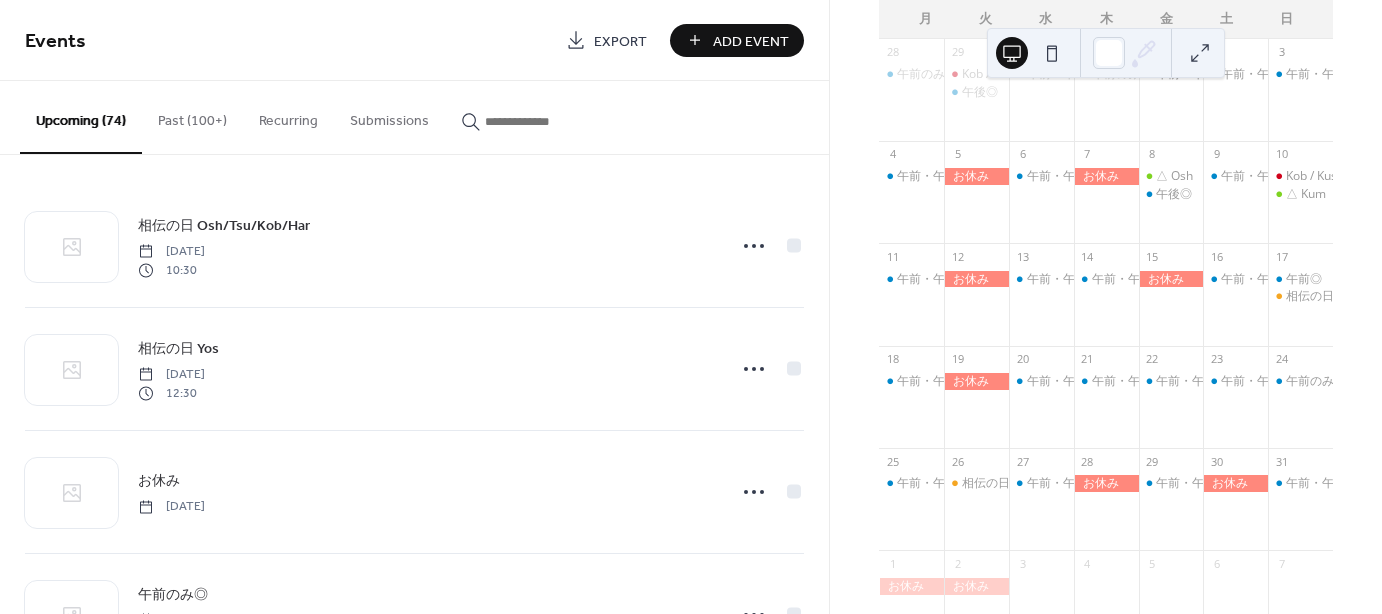 scroll, scrollTop: 200, scrollLeft: 0, axis: vertical 